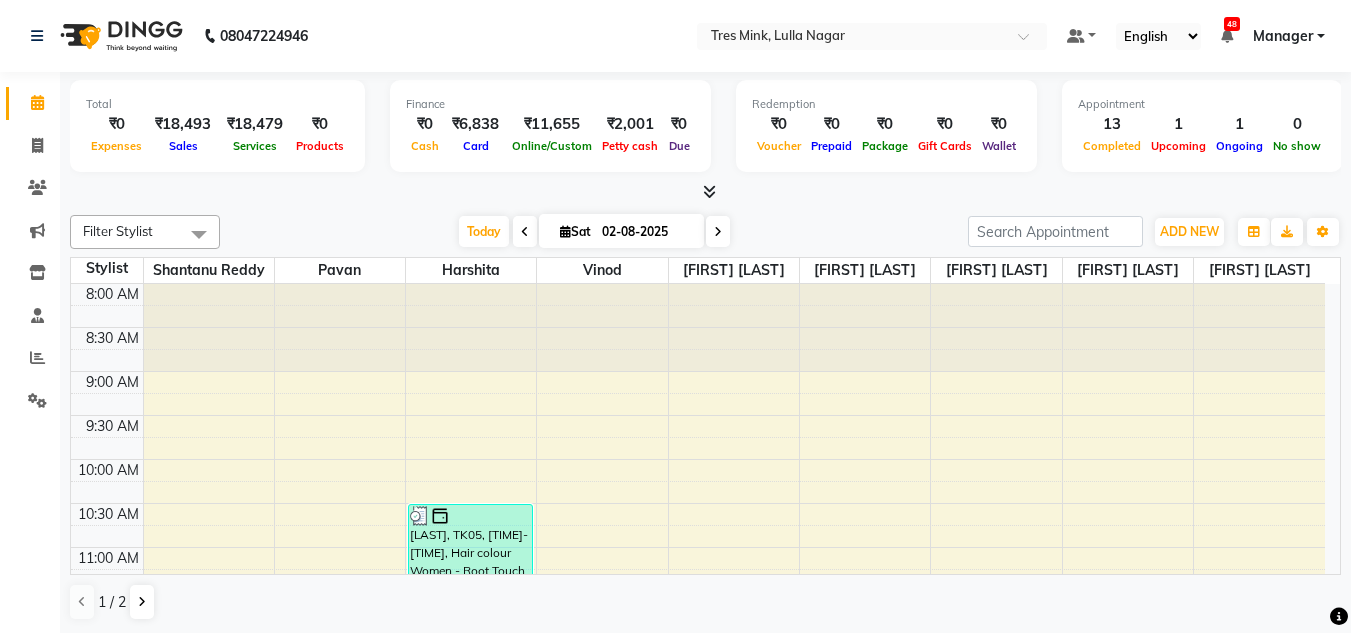 scroll, scrollTop: 1, scrollLeft: 0, axis: vertical 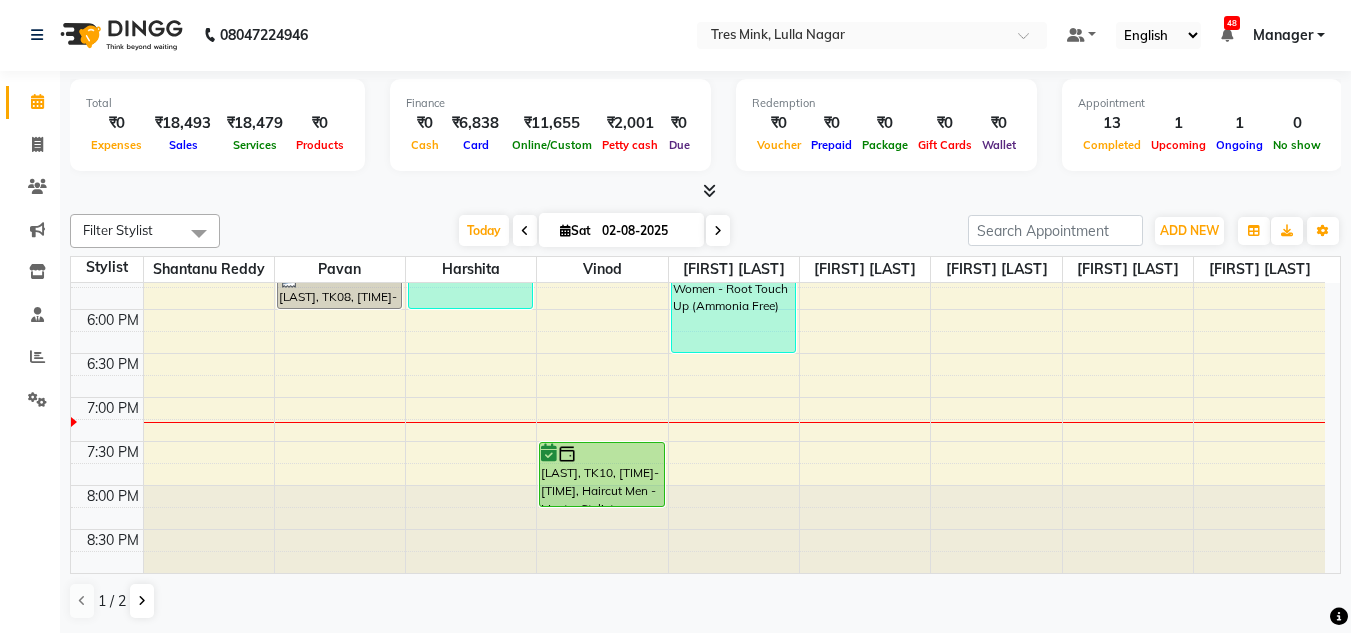 click at bounding box center (718, 230) 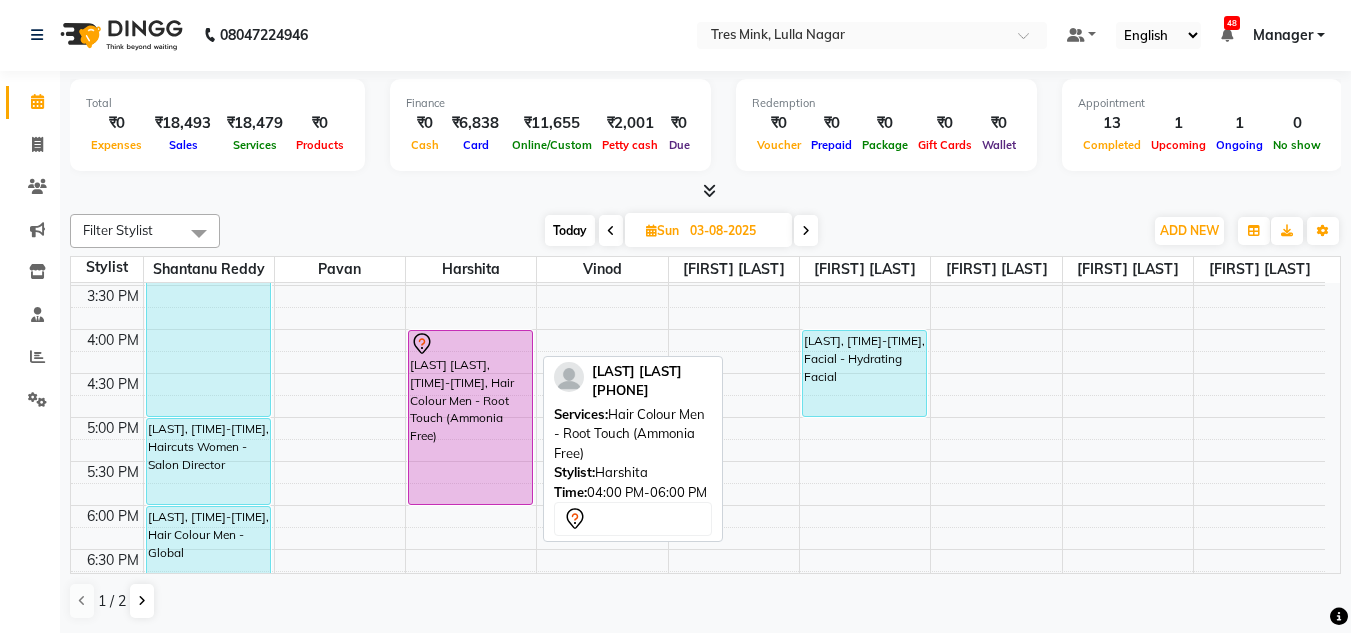 scroll, scrollTop: 853, scrollLeft: 0, axis: vertical 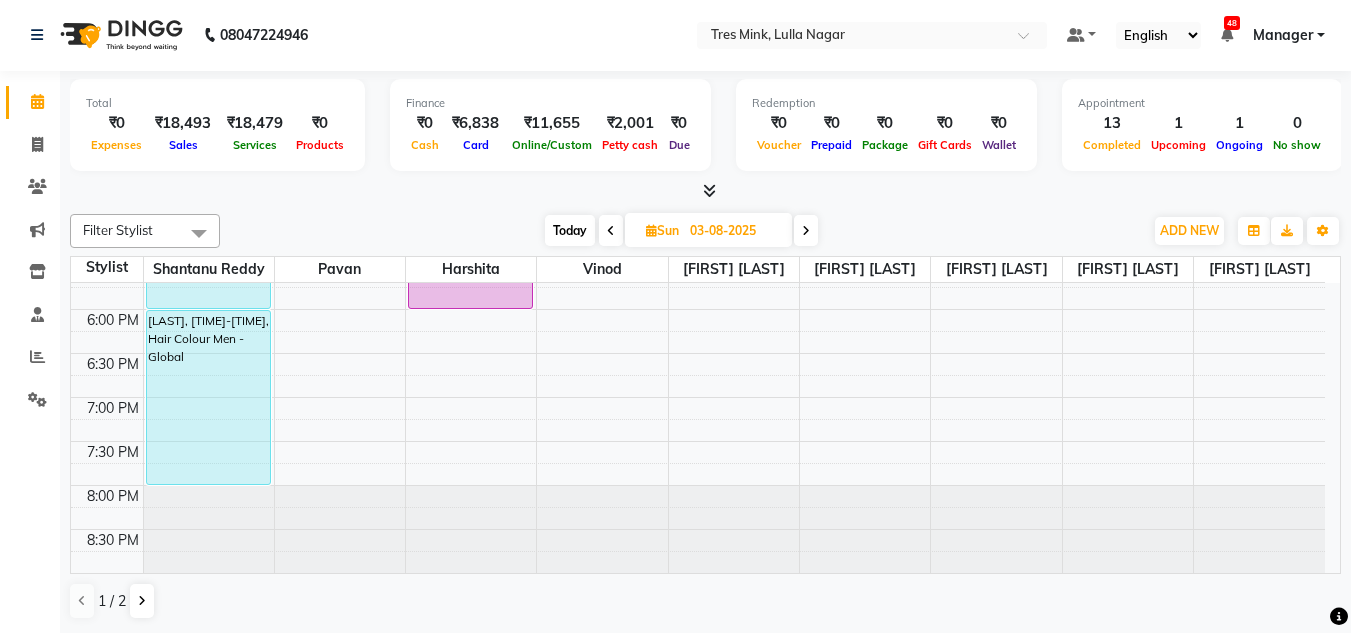 click at bounding box center (806, 230) 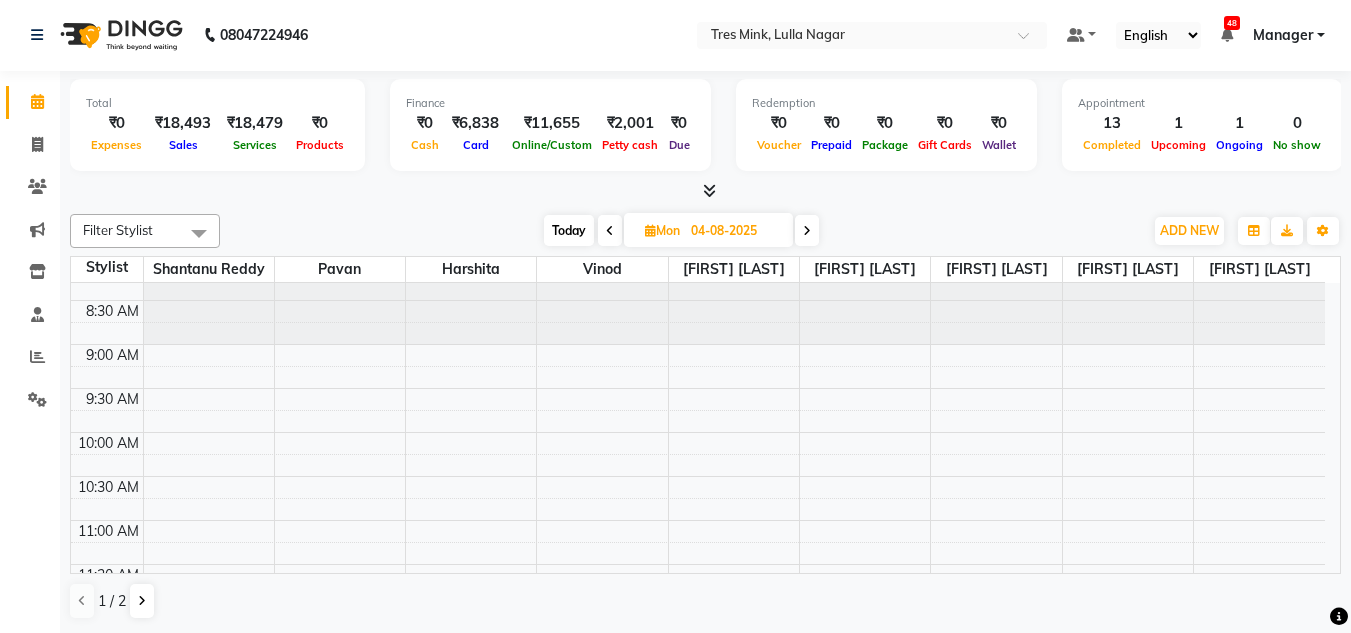 scroll, scrollTop: 0, scrollLeft: 0, axis: both 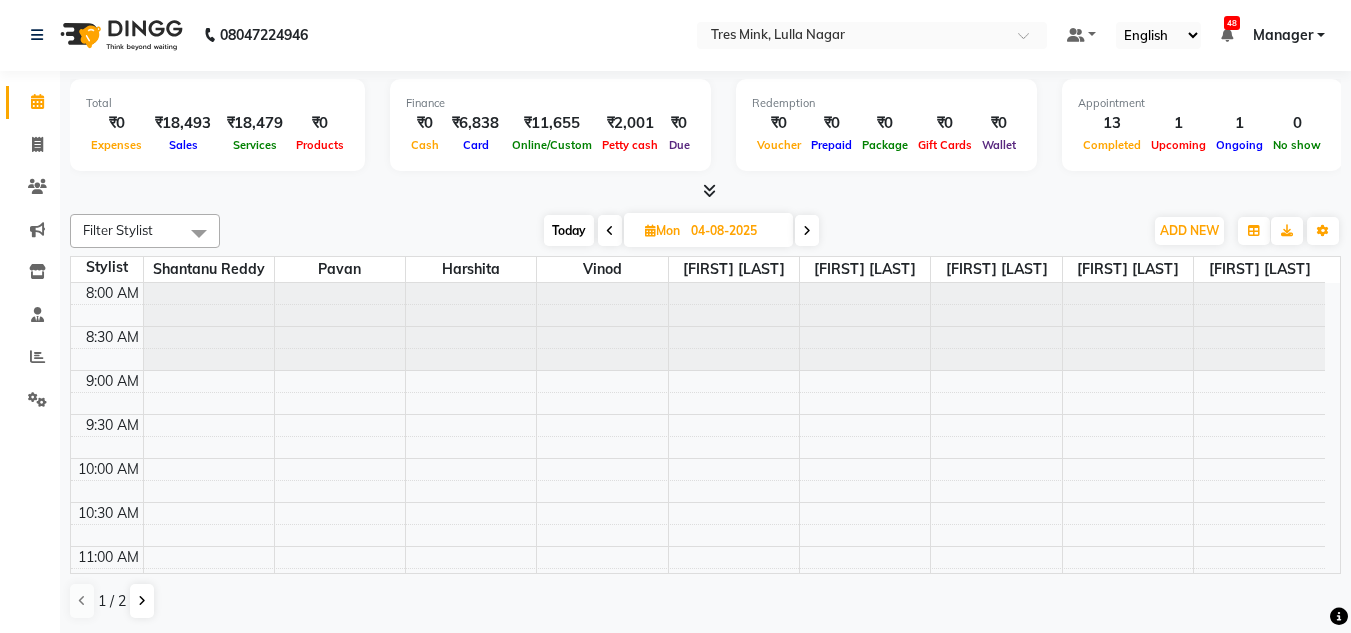click at bounding box center [807, 230] 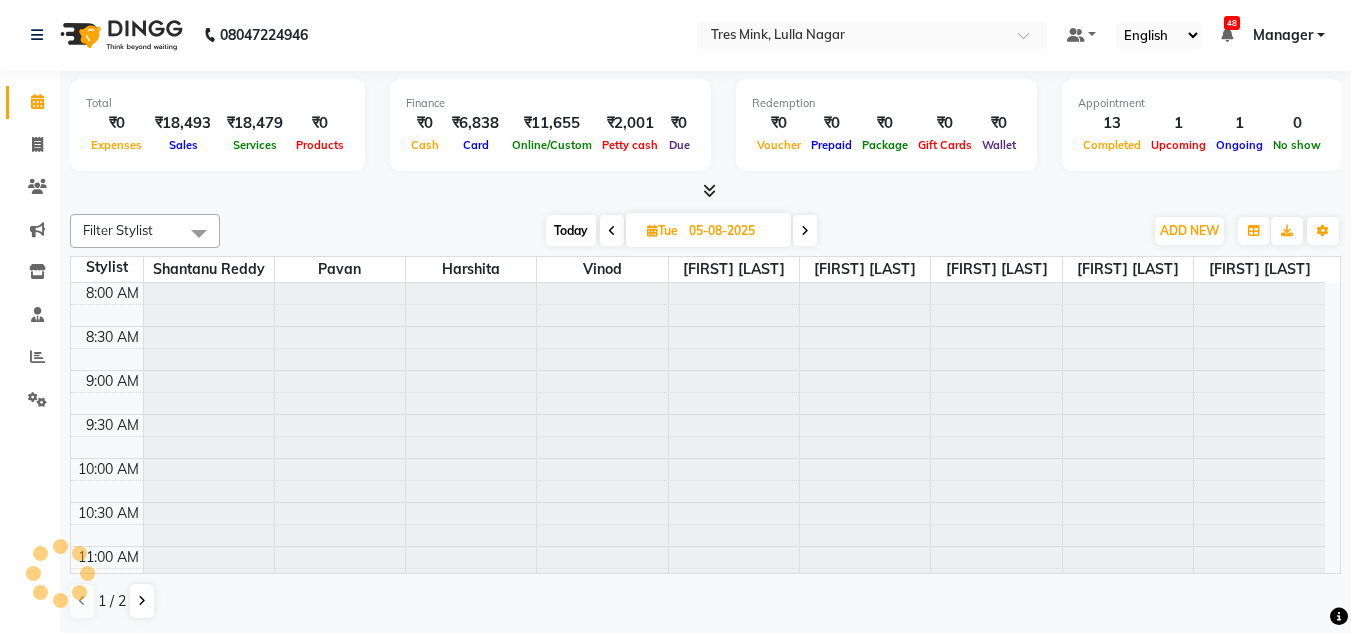 scroll, scrollTop: 0, scrollLeft: 0, axis: both 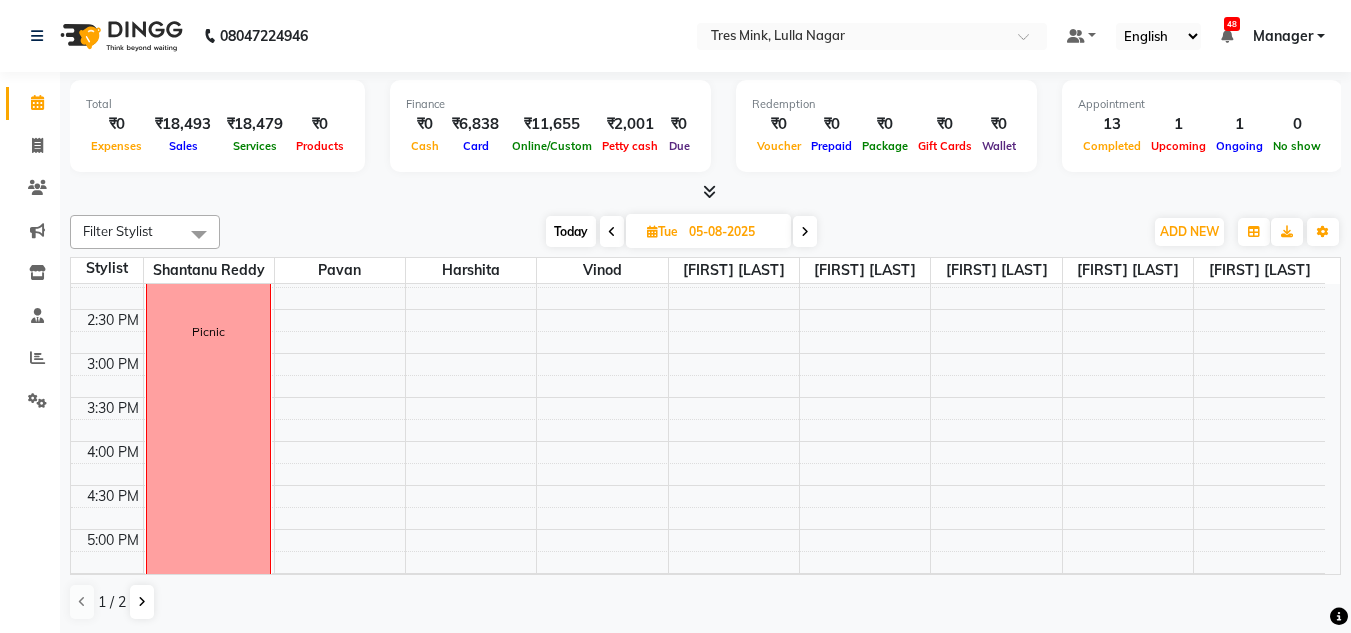 click on "Today" at bounding box center (571, 231) 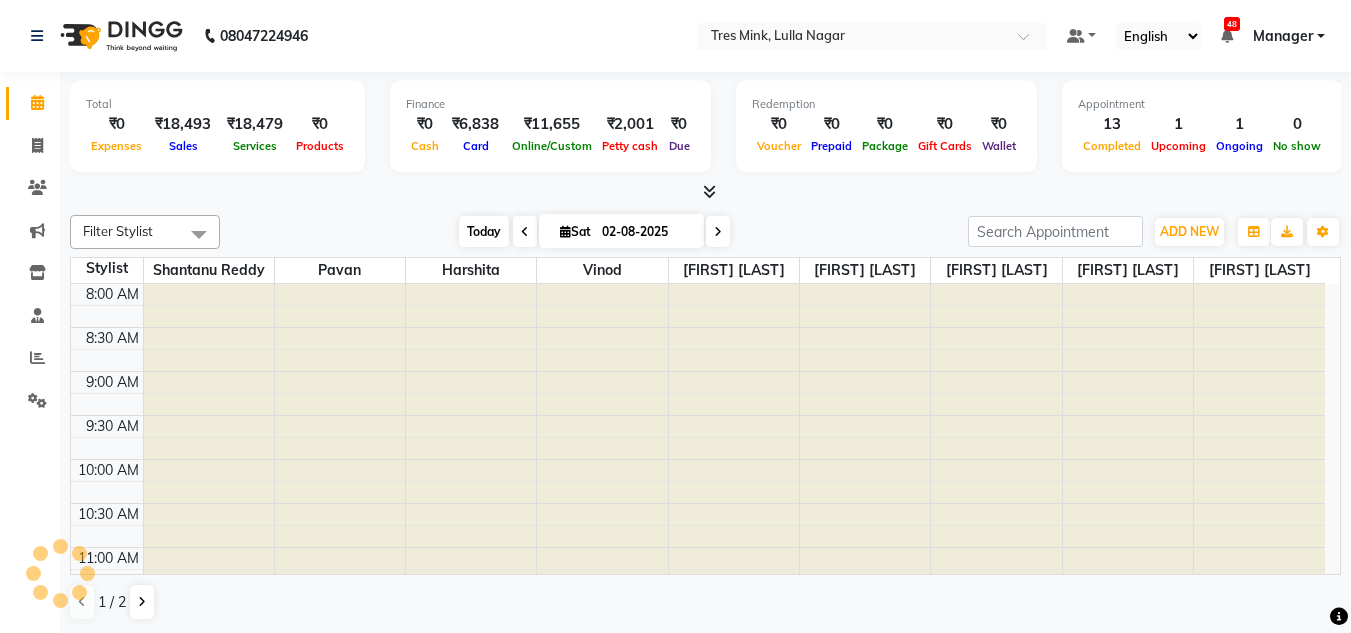 scroll, scrollTop: 853, scrollLeft: 0, axis: vertical 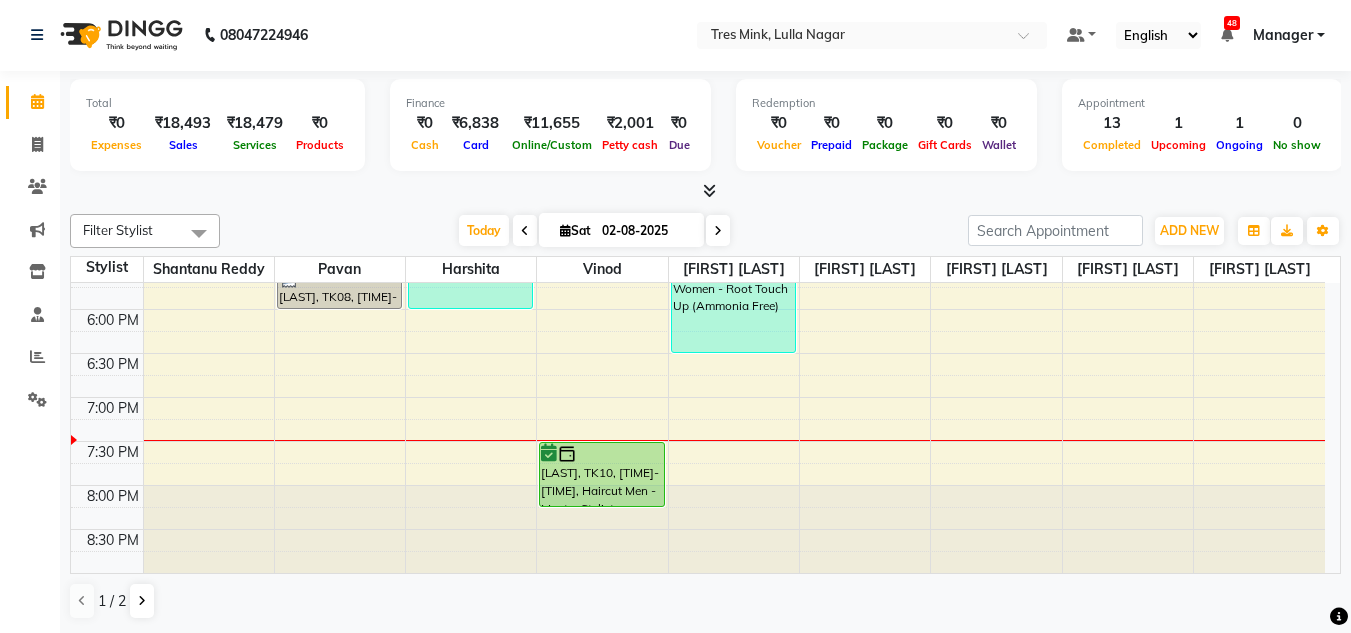 click on "[TIME] [TIME] [TIME] [TIME] [TIME] [TIME] [TIME] [TIME] [TIME] [TIME] [TIME] [TIME] [TIME] [TIME] [TIME] [TIME] [TIME] [TIME] [TIME] [TIME] [TIME] [TIME] [TIME] [TIME] [TIME] [TIME]     [FIRST] [LAST], TK01, [TIME]-[TIME], Haircut Men - Salon Director    [FIRST] [LAST], TK02, [TIME]-[TIME], Hair colour Women - Root Touch Up (Ammonia Free)     [LAST], TK03, [TIME]-[TIME], Haircuts Women - Senior Sylist     [FIRST] [LAST], TK07, [TIME]-[TIME], Haircut Men - Senior Sylist     [FIRST] [LAST], TK07, [TIME]-[TIME], Beard - Beard Trim with Shave     [LAST], TK08, [TIME]-[TIME], Haircut Men - Senior Sylist     [LAST], TK08, [TIME]-[TIME], Beard - Beard Trim with Shave     [LAST] [LAST], TK12, [TIME]-[TIME], Haircut Men - Senior Sylist     [LAST] [LAST], TK12, [TIME]-[TIME], Haircut Men - Senior Sylist     [LAST], TK05, [TIME]-[TIME], Hair colour Women - Root Touch Up (Ammonia Free)     [FIRST] [LAST], TK11, [TIME]-[TIME], Haircut Men - Master Stylist     [LAST], TK09, [TIME]-[TIME], Hair colour Women - Root Touch Up (Ammonia Free),Haircuts Women - Senior Sylist" at bounding box center [698, 1] 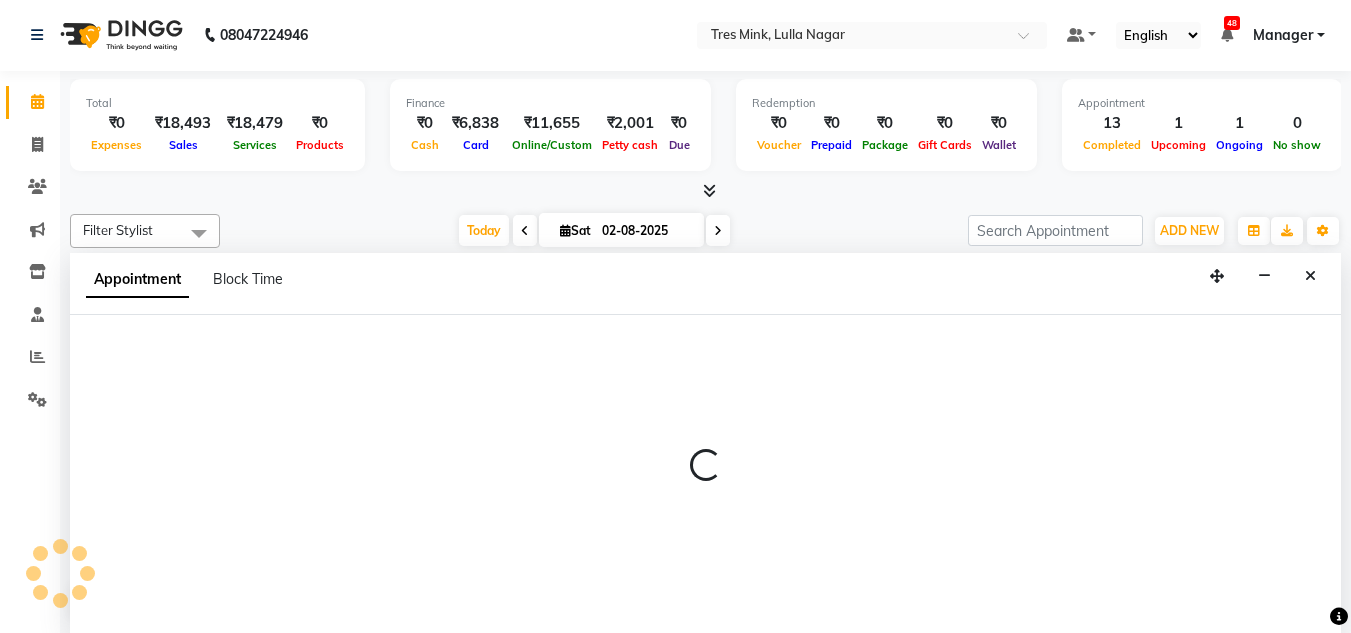 select on "39900" 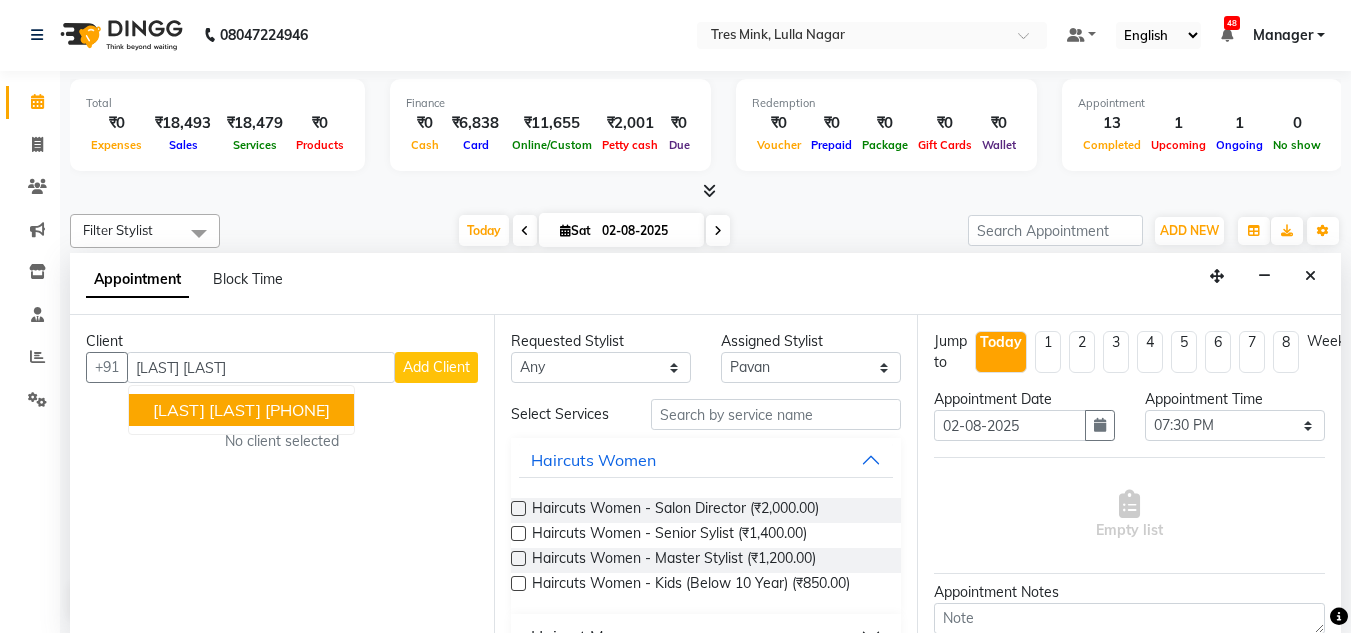 click on "[LAST] [LAST] [PHONE]" at bounding box center (241, 410) 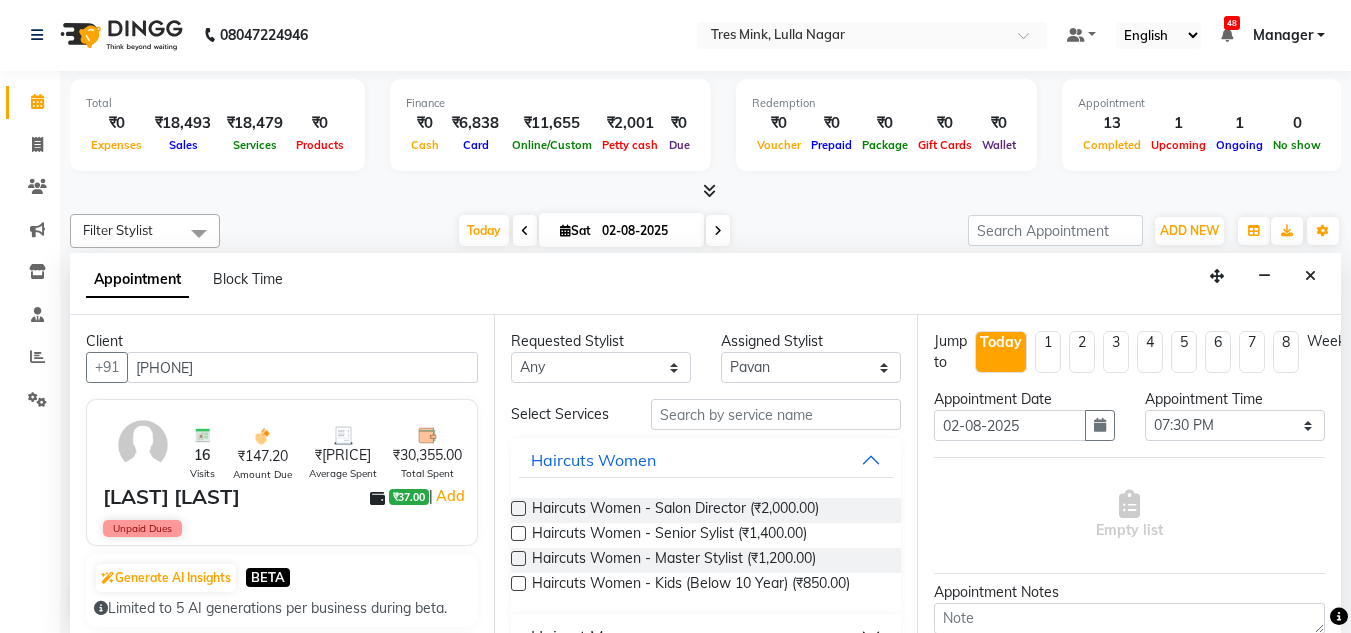 type on "[PHONE]" 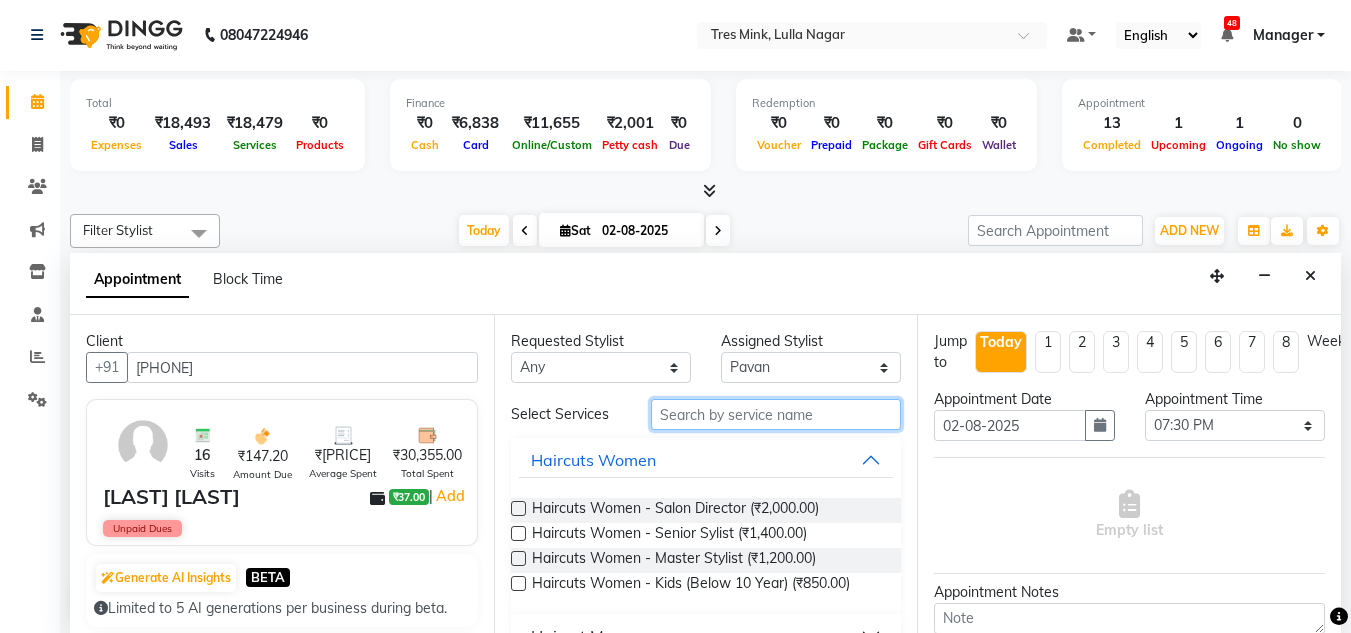click at bounding box center [776, 414] 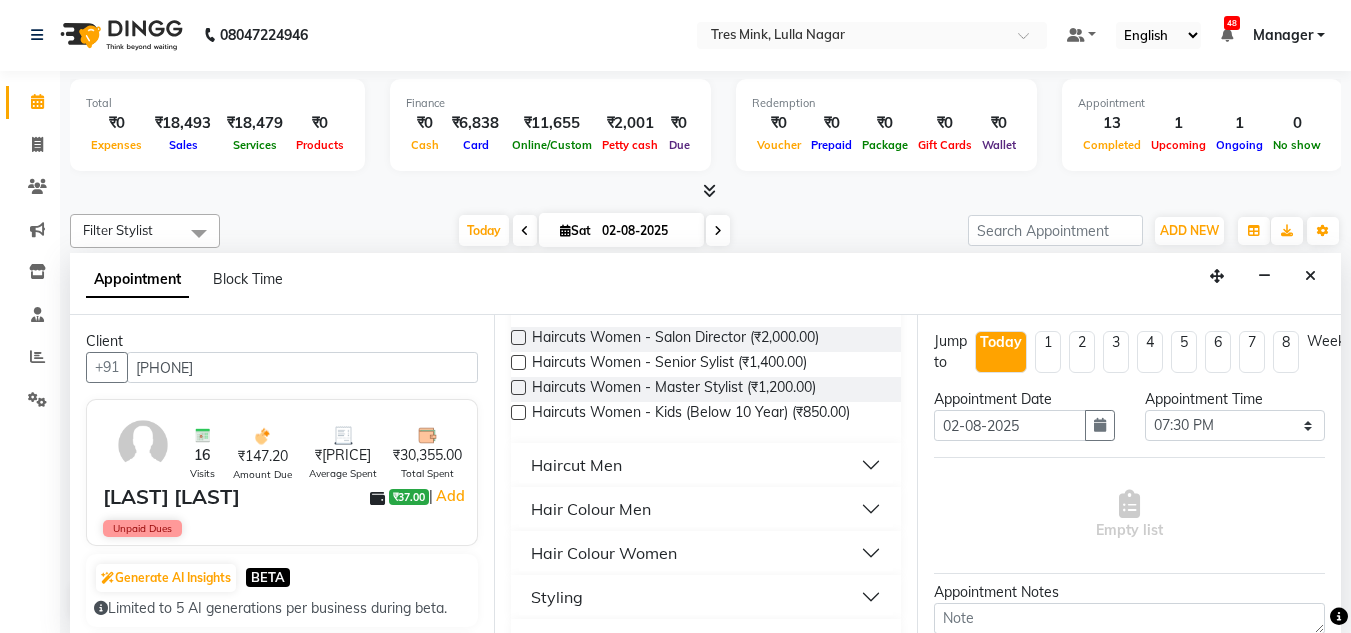 scroll, scrollTop: 200, scrollLeft: 0, axis: vertical 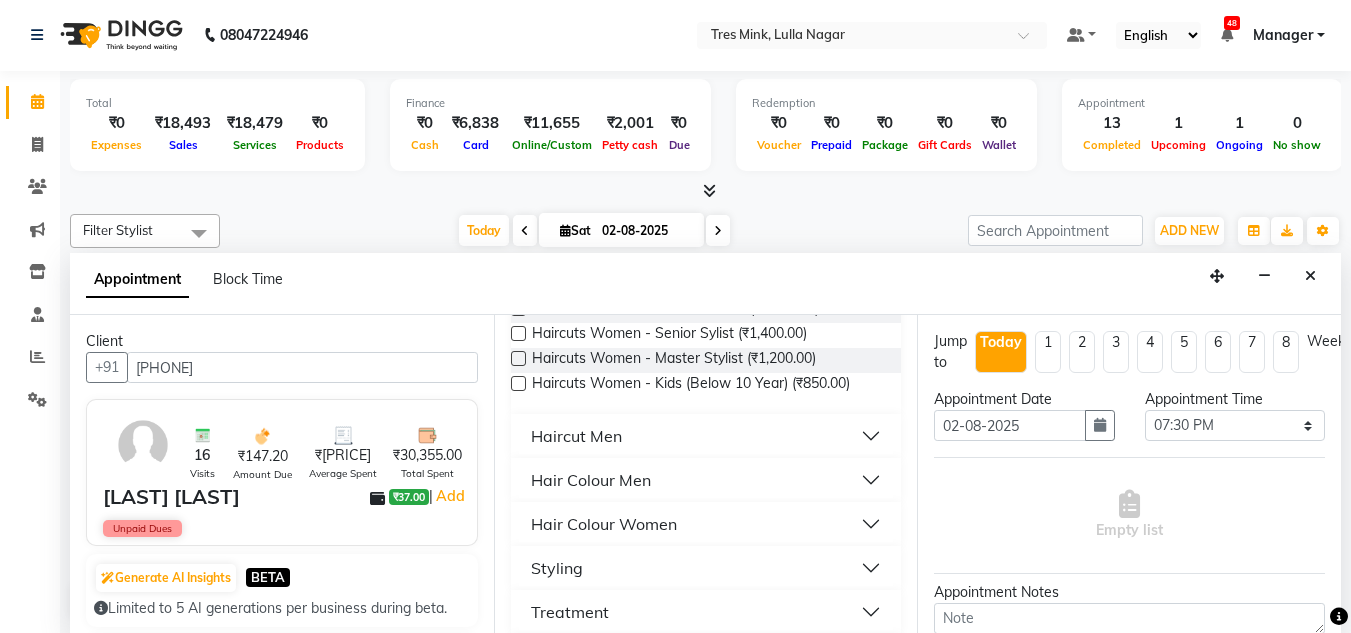 click on "Hair Colour Men" at bounding box center [706, 480] 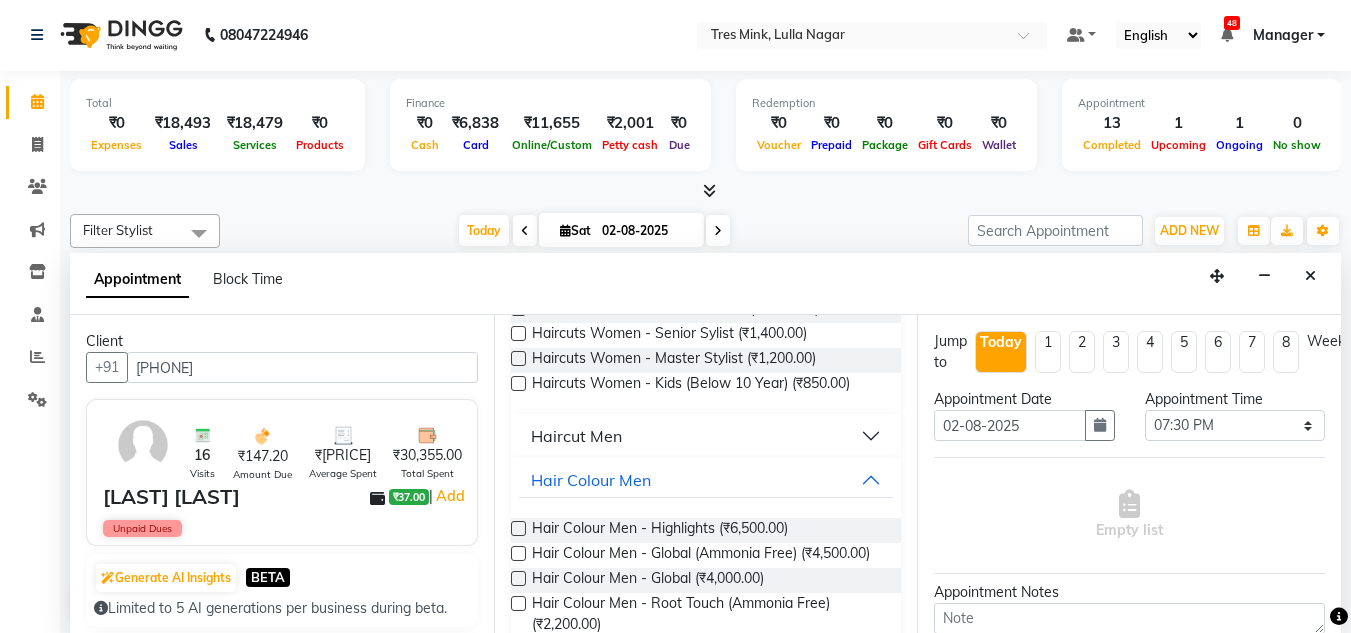 click on "Haircut Men" at bounding box center (706, 436) 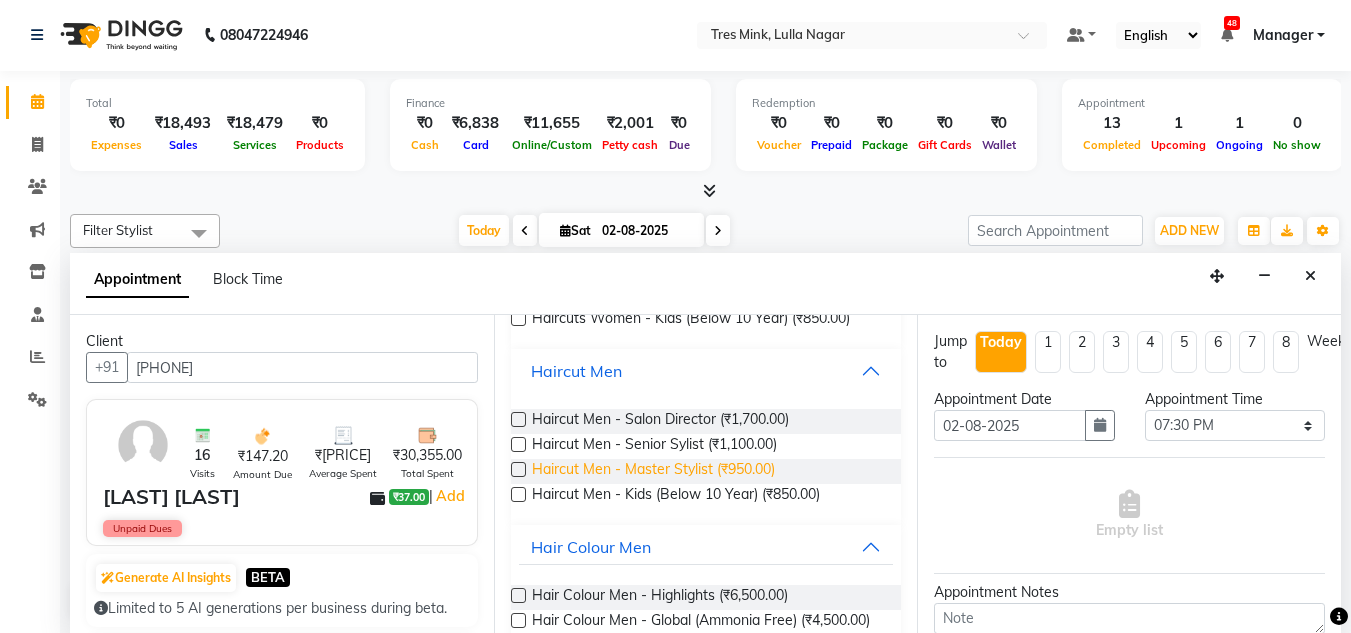 scroll, scrollTop: 300, scrollLeft: 0, axis: vertical 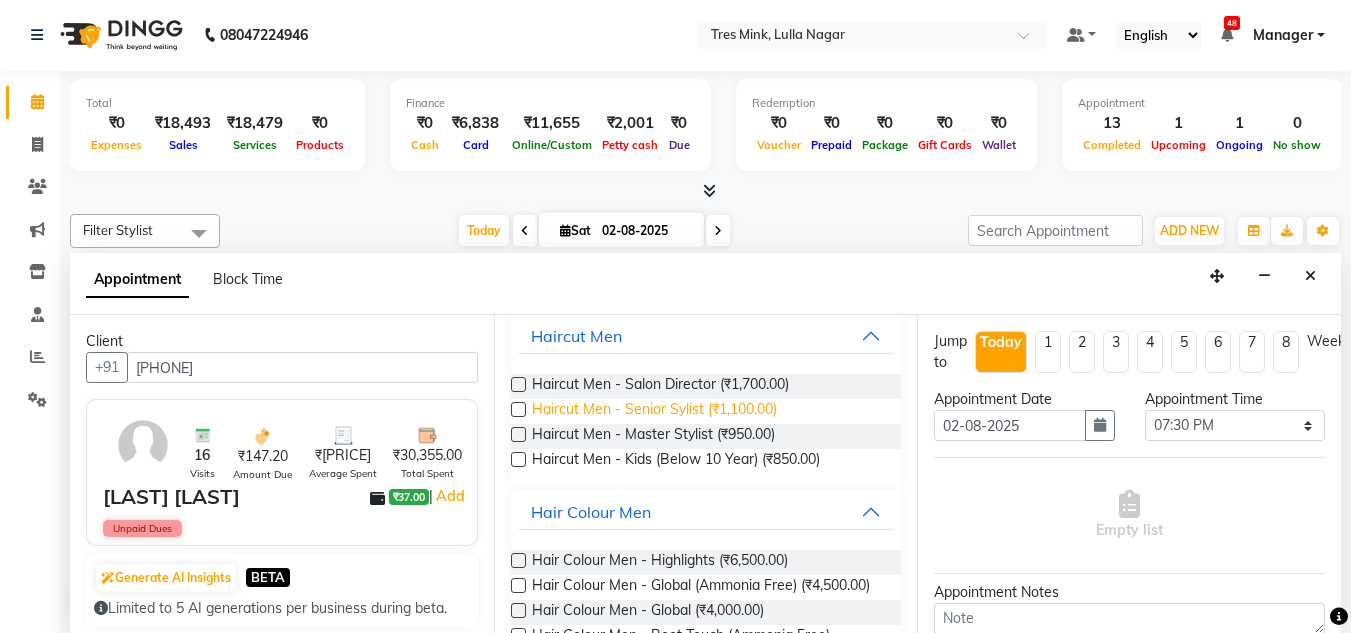 click on "Haircut Men - Senior Sylist (₹1,100.00)" at bounding box center (654, 411) 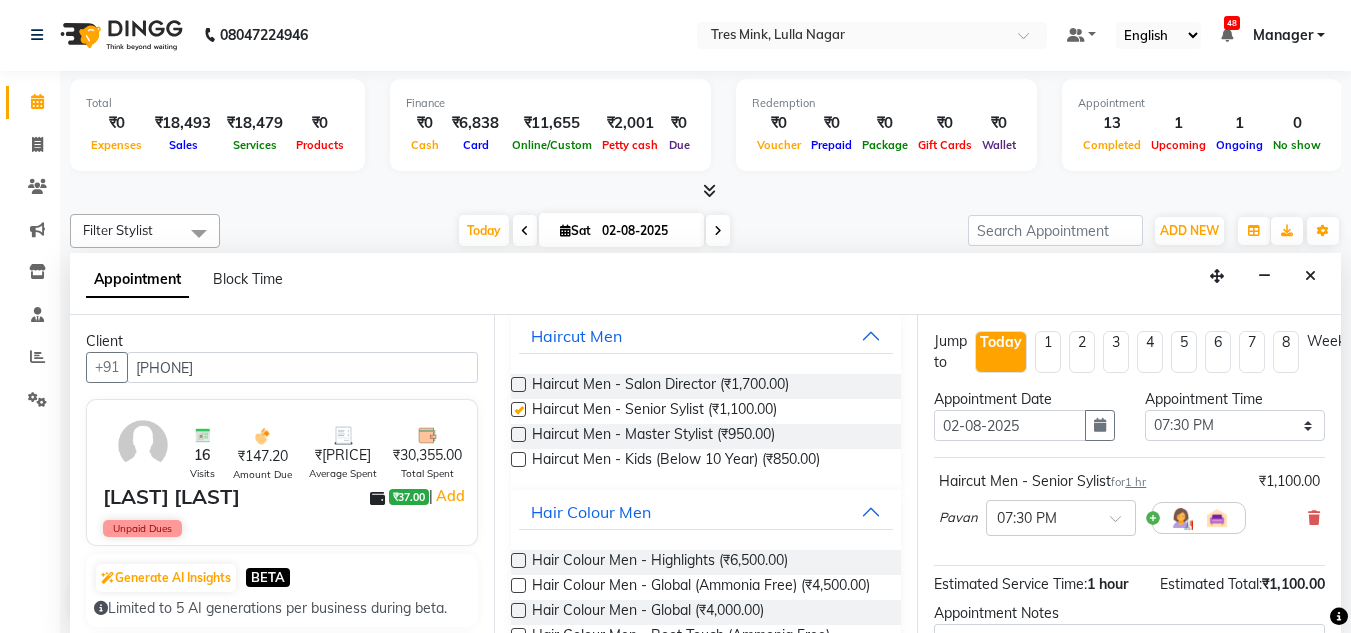 checkbox on "false" 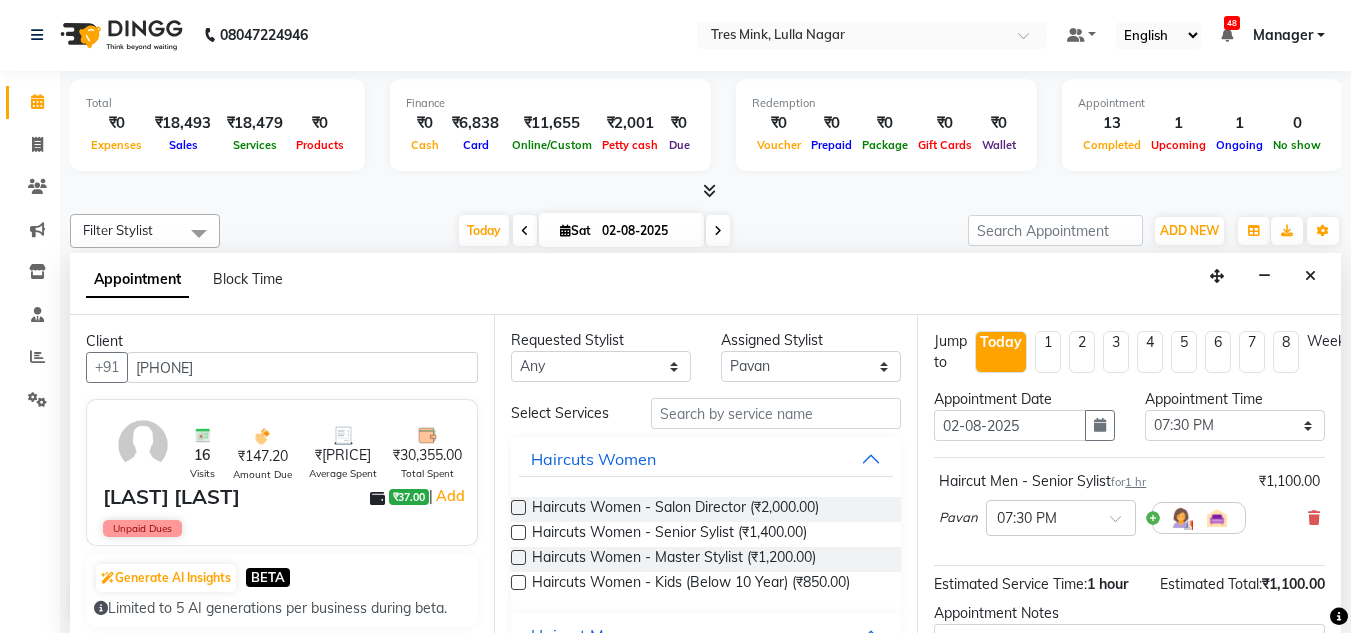 scroll, scrollTop: 0, scrollLeft: 0, axis: both 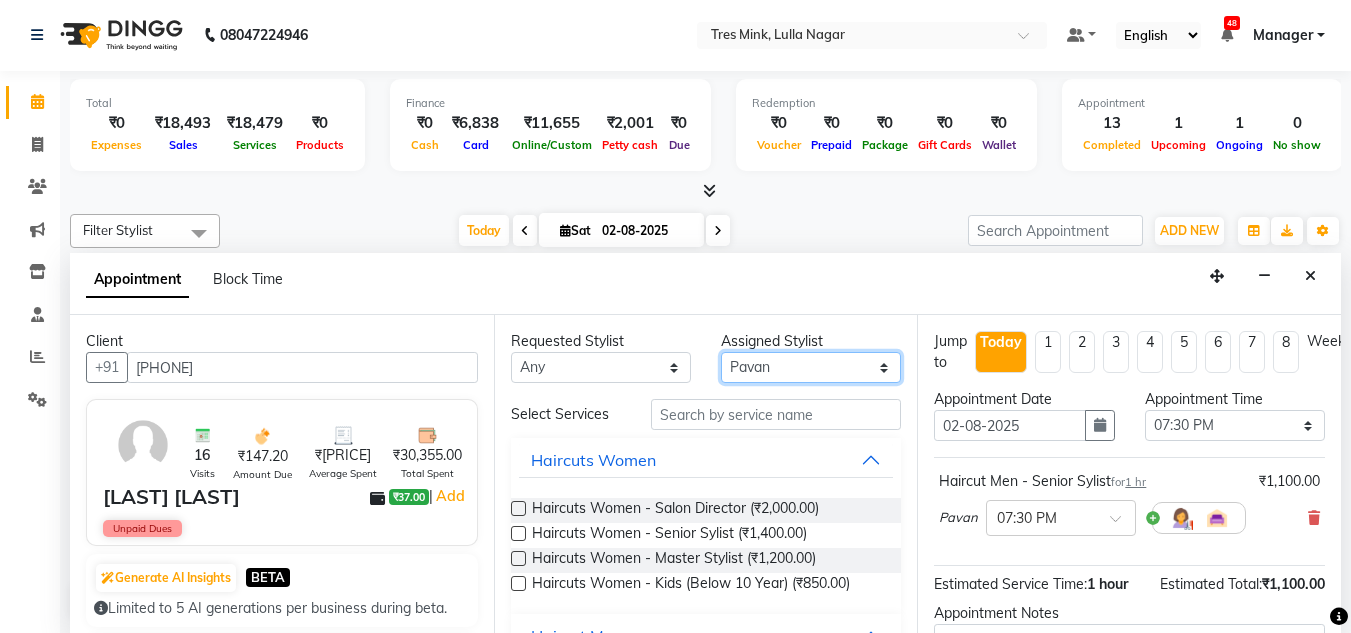 click on "Select [FIRST] [LAST] [FIRST] [LAST] [FIRST] [LAST] [FIRST] [LAST] [FIRST] [LAST] [FIRST] [LAST] [FIRST] [LAST] [FIRST] [LAST] [FIRST] [LAST] [FIRST] [LAST] [FIRST] [LAST] [FIRST] [LAST] [FIRST] [LAST] [FIRST] [LAST] [FIRST] [LAST]" at bounding box center (811, 367) 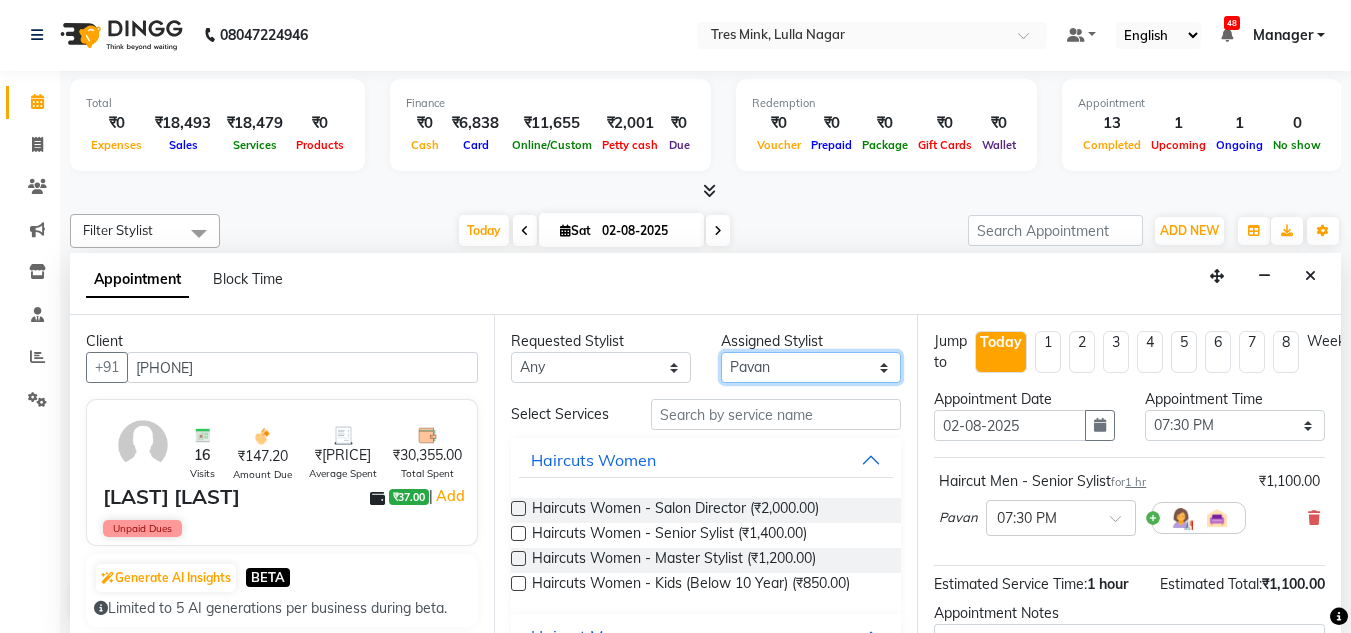 select on "84648" 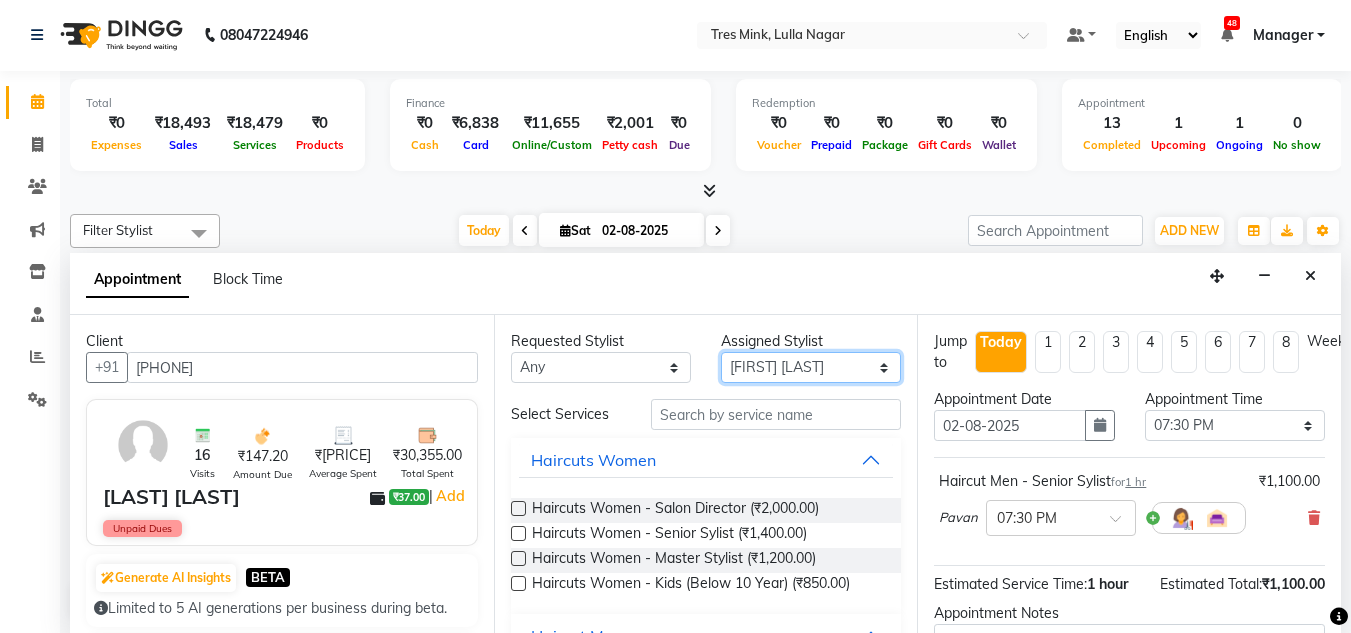 click on "Select [FIRST] [LAST] [FIRST] [LAST] [FIRST] [LAST] [FIRST] [LAST] [FIRST] [LAST] [FIRST] [LAST] [FIRST] [LAST] [FIRST] [LAST] [FIRST] [LAST] [FIRST] [LAST] [FIRST] [LAST] [FIRST] [LAST] [FIRST] [LAST] [FIRST] [LAST] [FIRST] [LAST]" at bounding box center [811, 367] 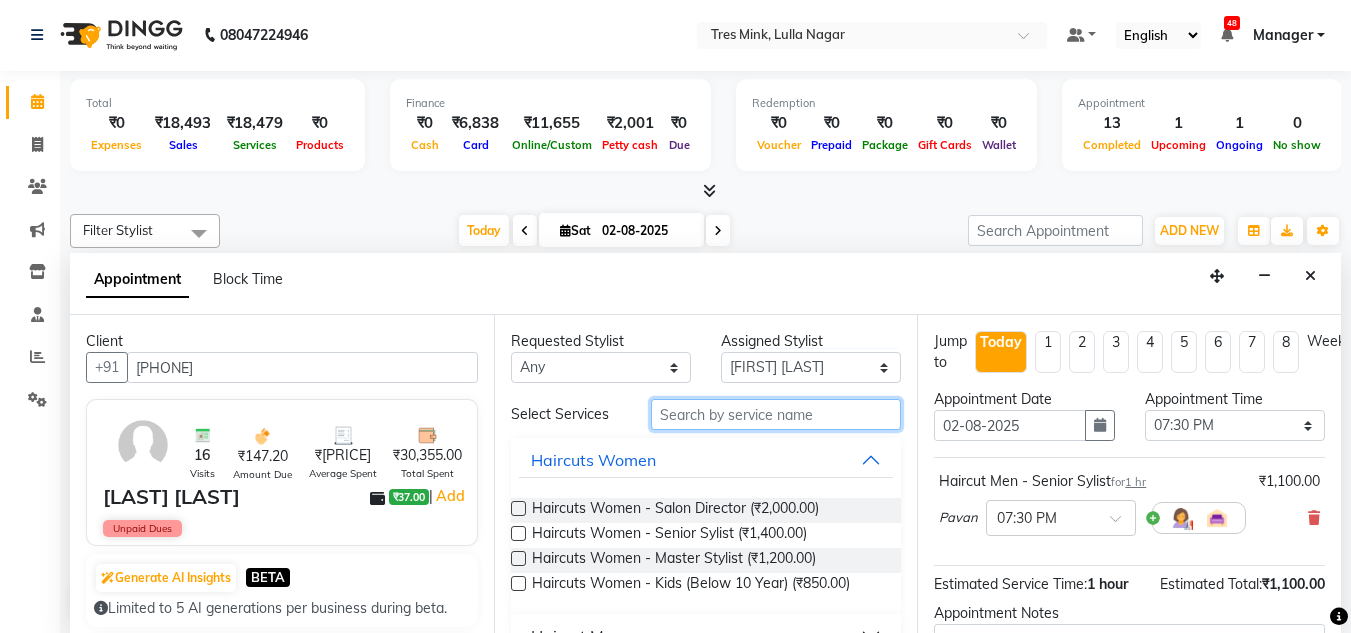 click at bounding box center [776, 414] 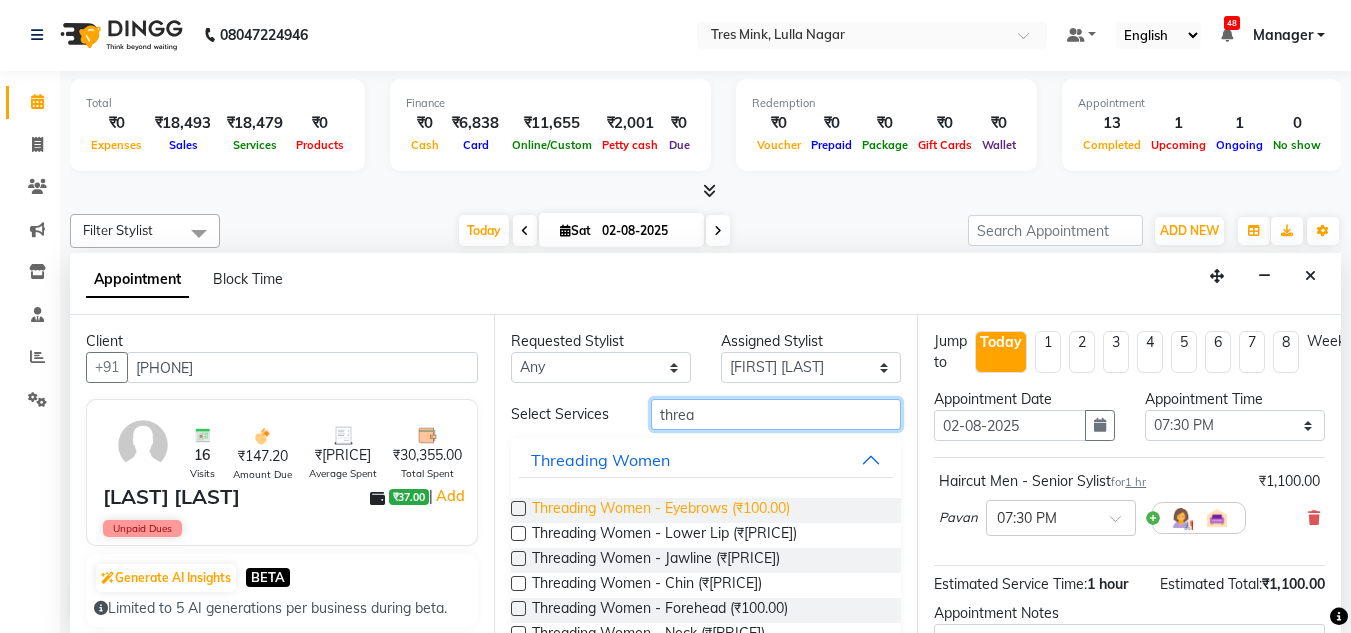 type on "threa" 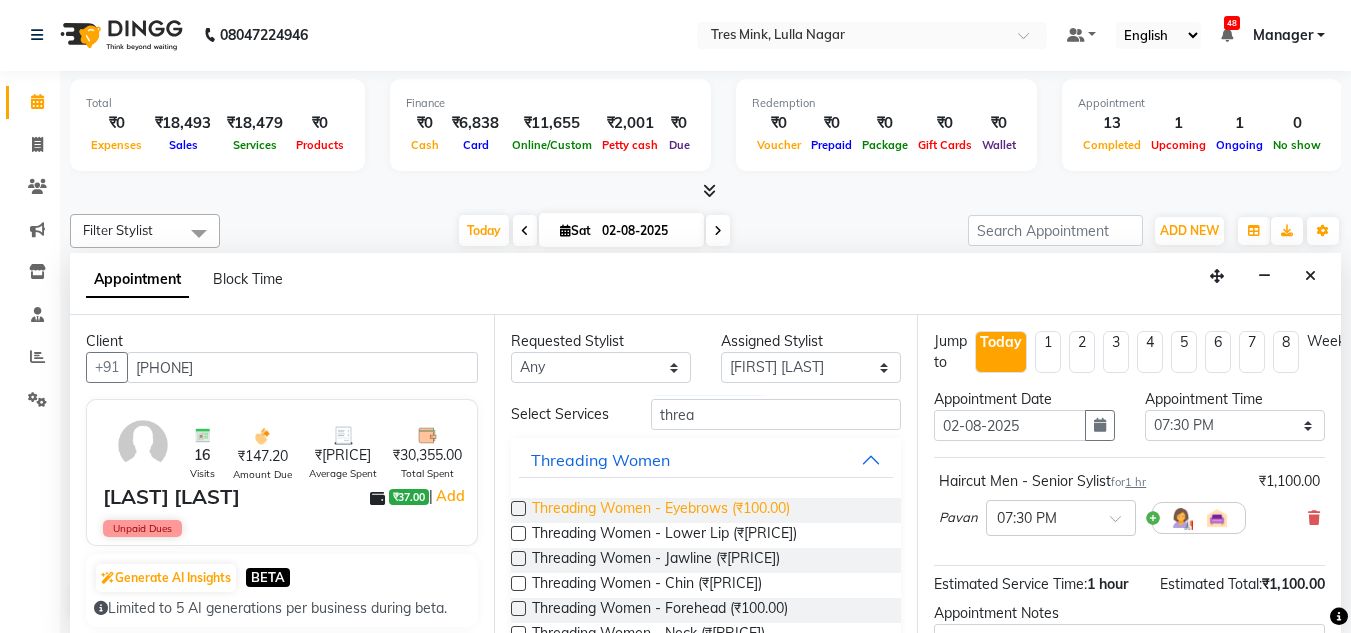 click on "Threading Women - Eyebrows (₹100.00)" at bounding box center [661, 510] 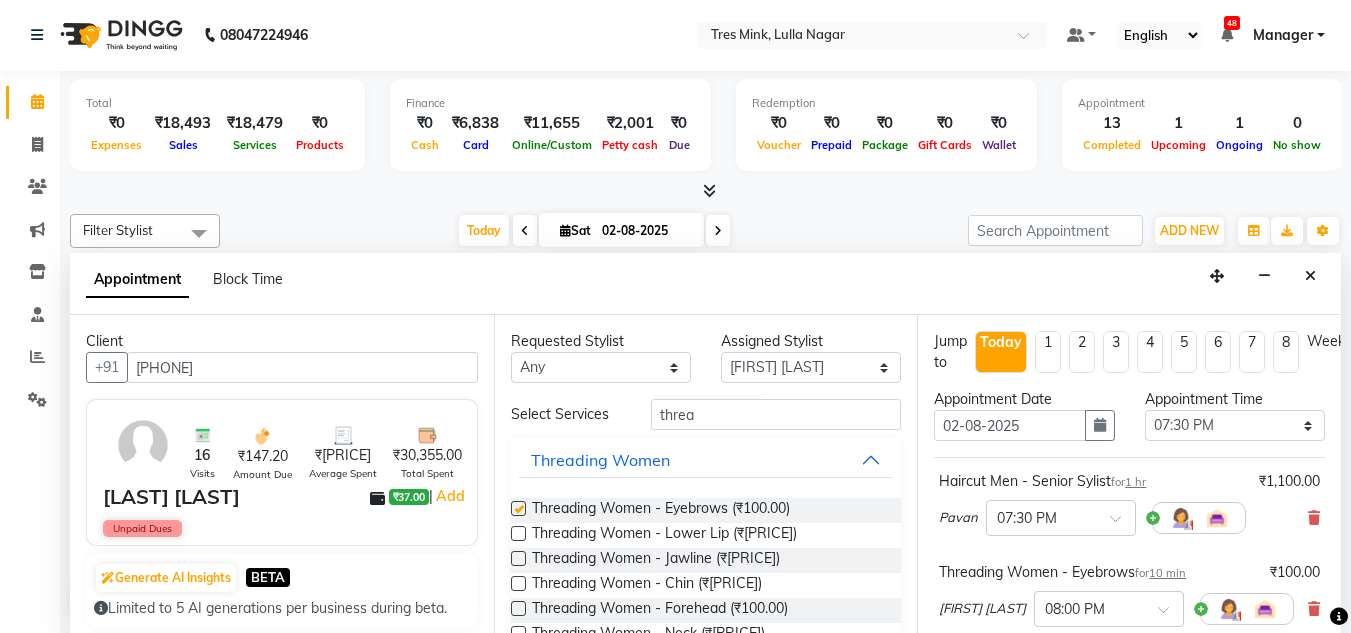 checkbox on "false" 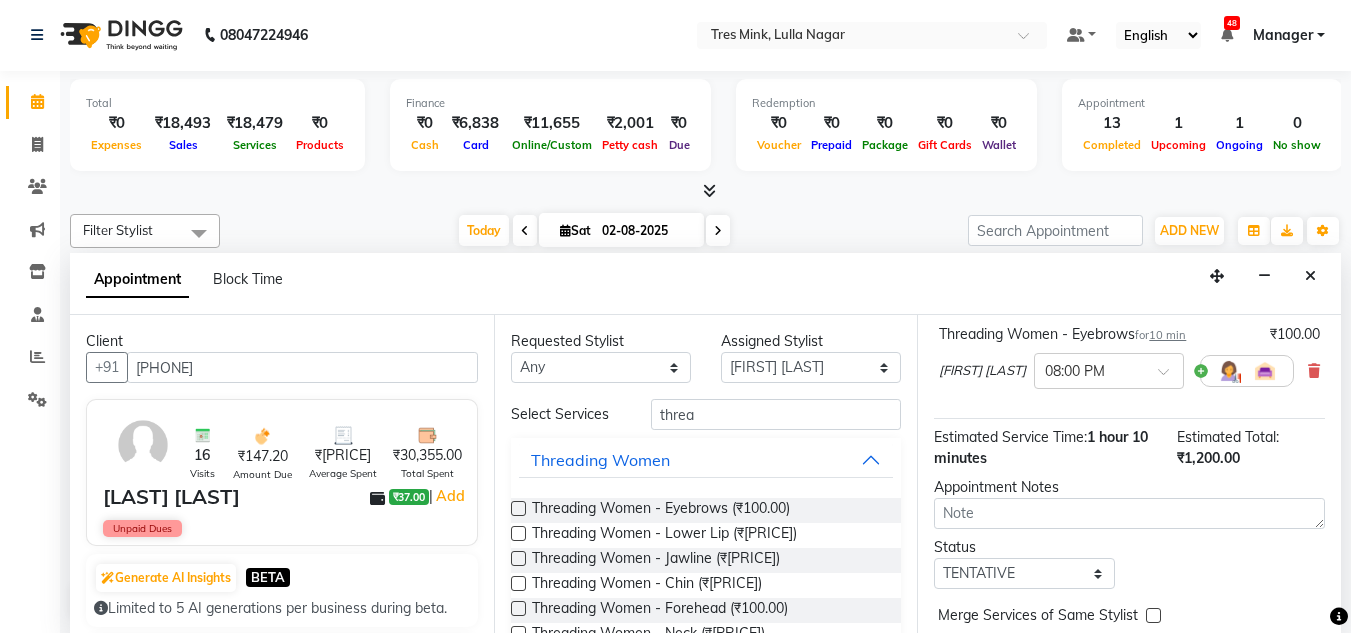 scroll, scrollTop: 300, scrollLeft: 0, axis: vertical 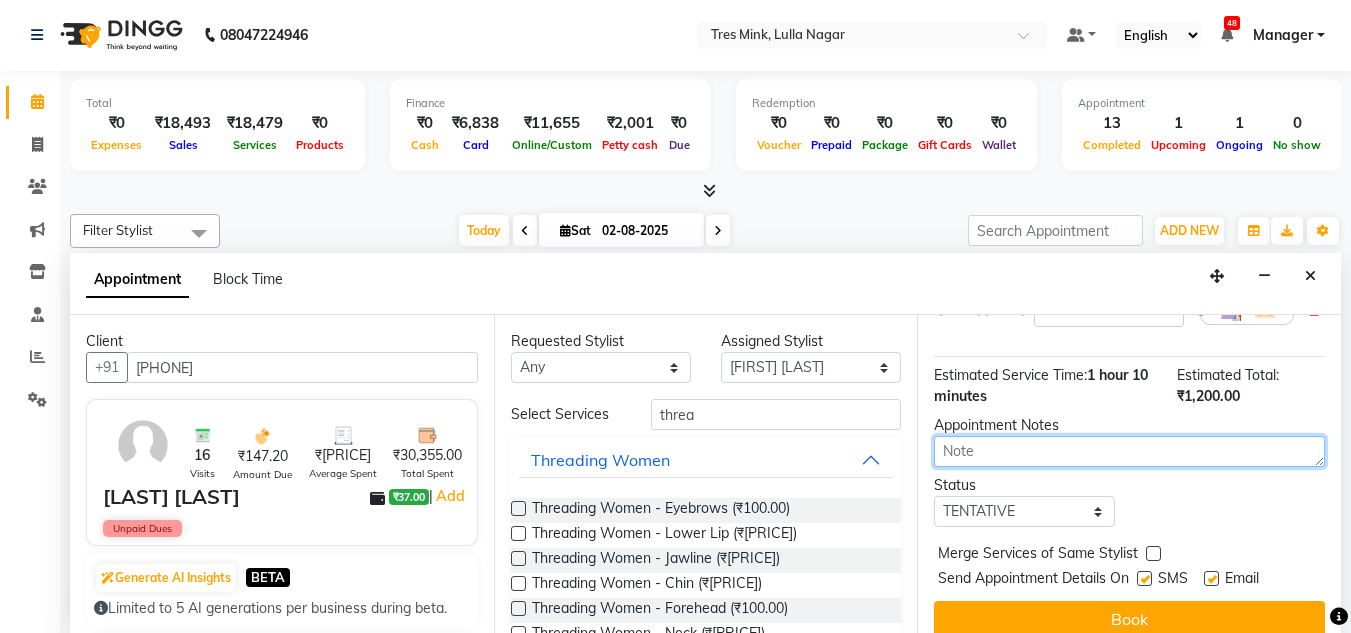 click at bounding box center [1129, 451] 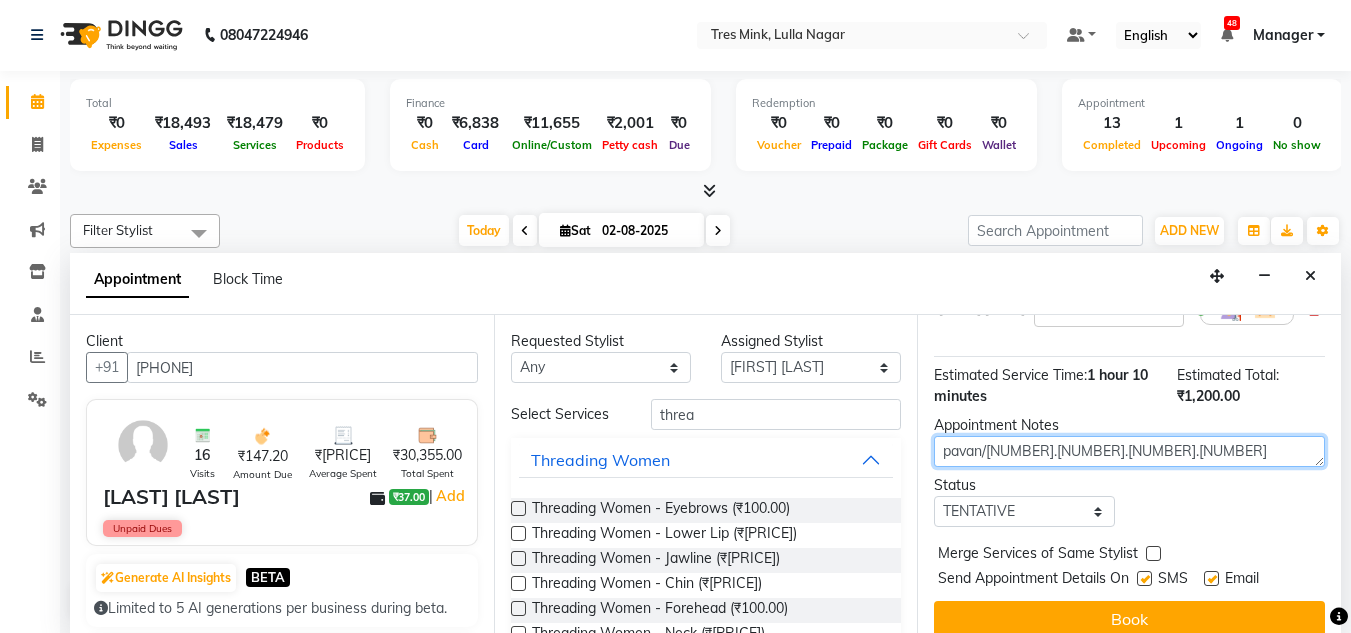 type on "pavan/[NUMBER].[NUMBER].[NUMBER].[NUMBER]" 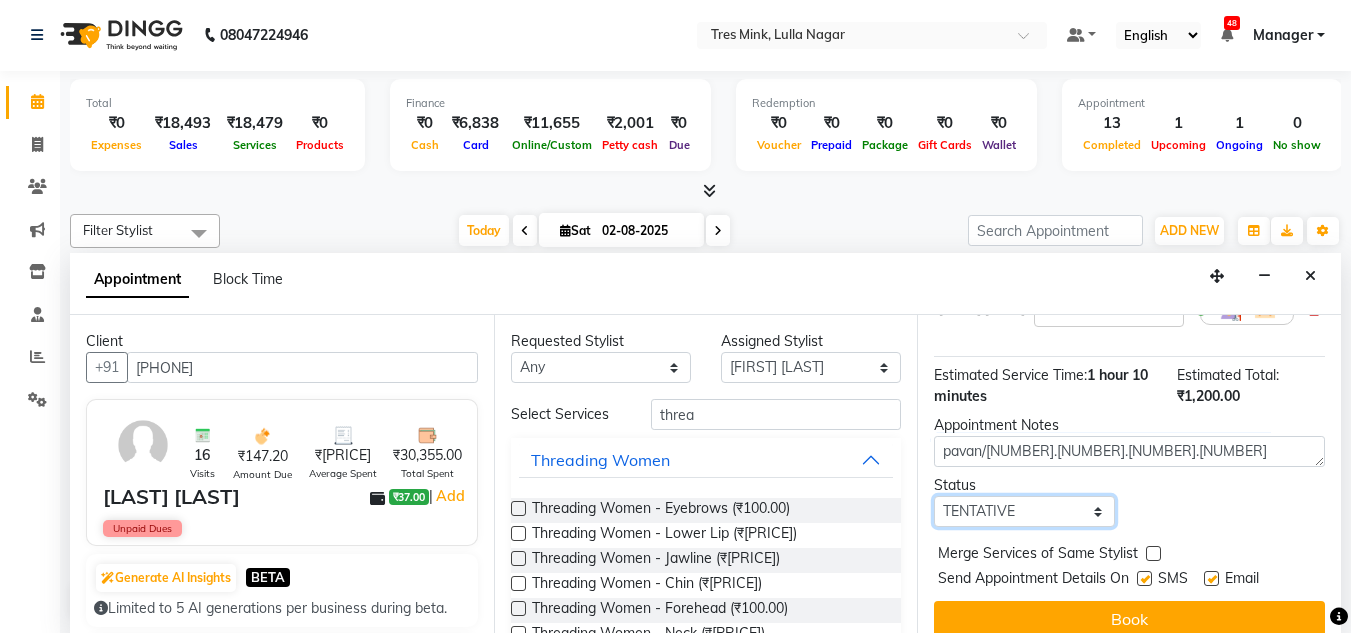 click on "Select TENTATIVE CONFIRM CHECK-IN UPCOMING" at bounding box center [1024, 511] 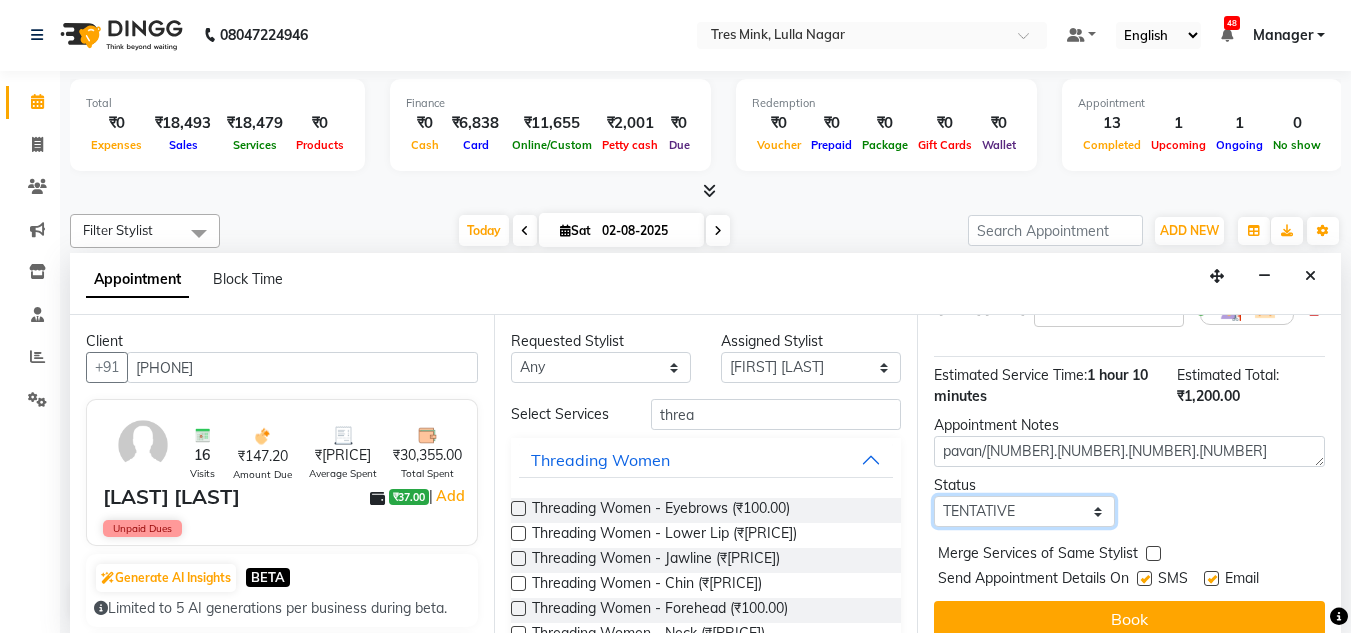 select on "confirm booking" 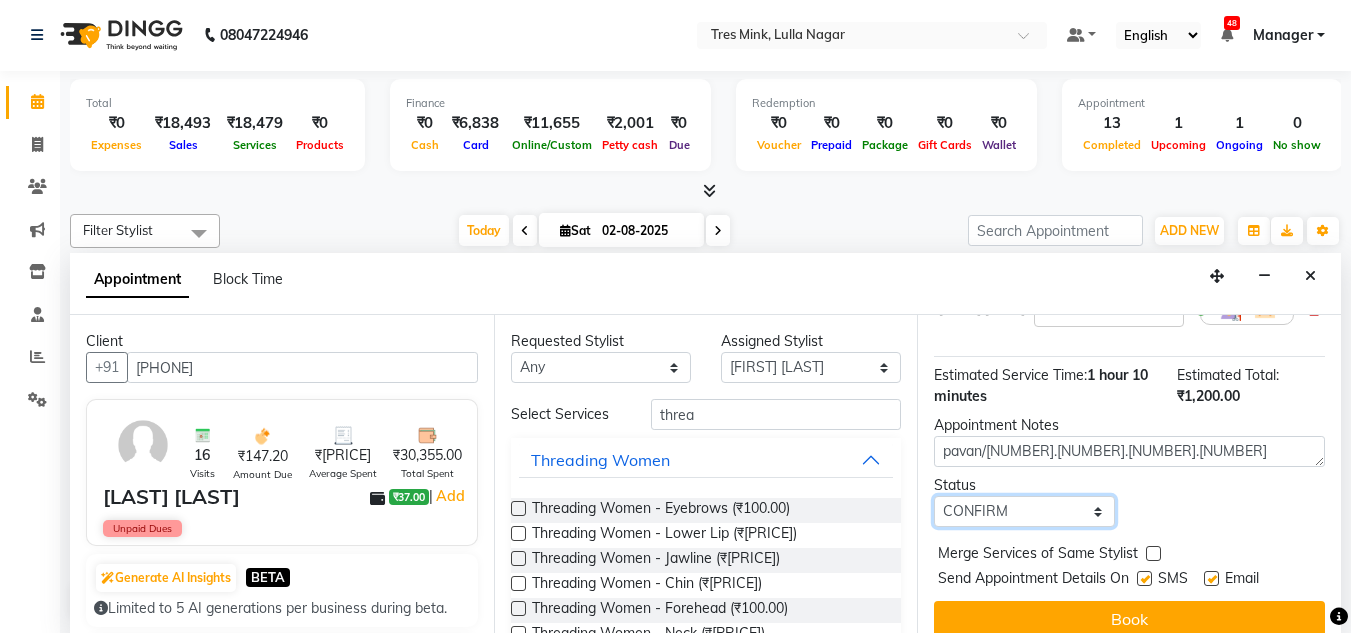 click on "Select TENTATIVE CONFIRM CHECK-IN UPCOMING" at bounding box center (1024, 511) 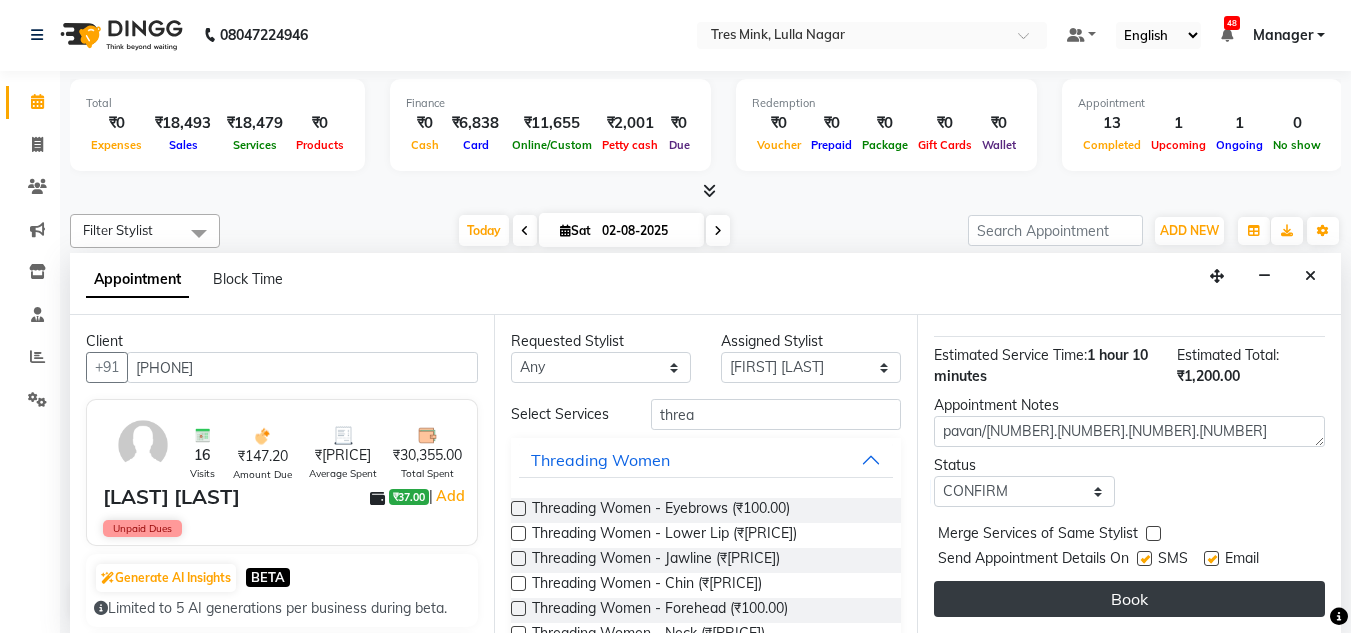 click on "Book" at bounding box center (1129, 599) 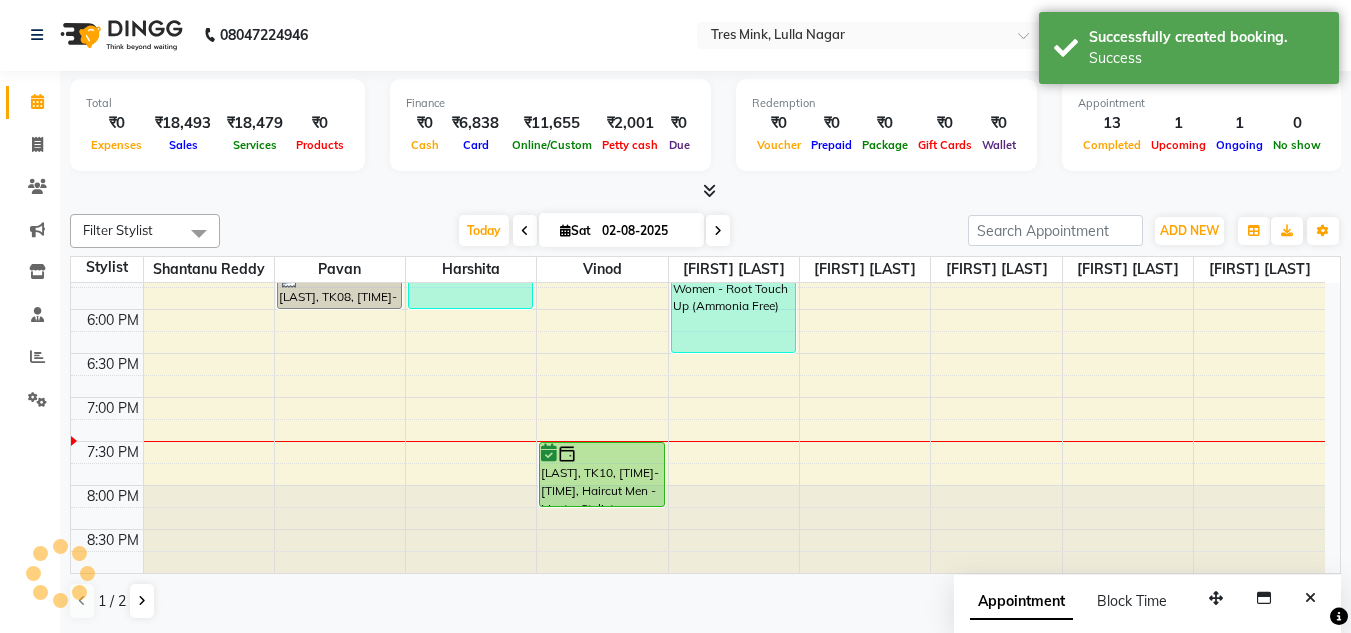 scroll, scrollTop: 0, scrollLeft: 0, axis: both 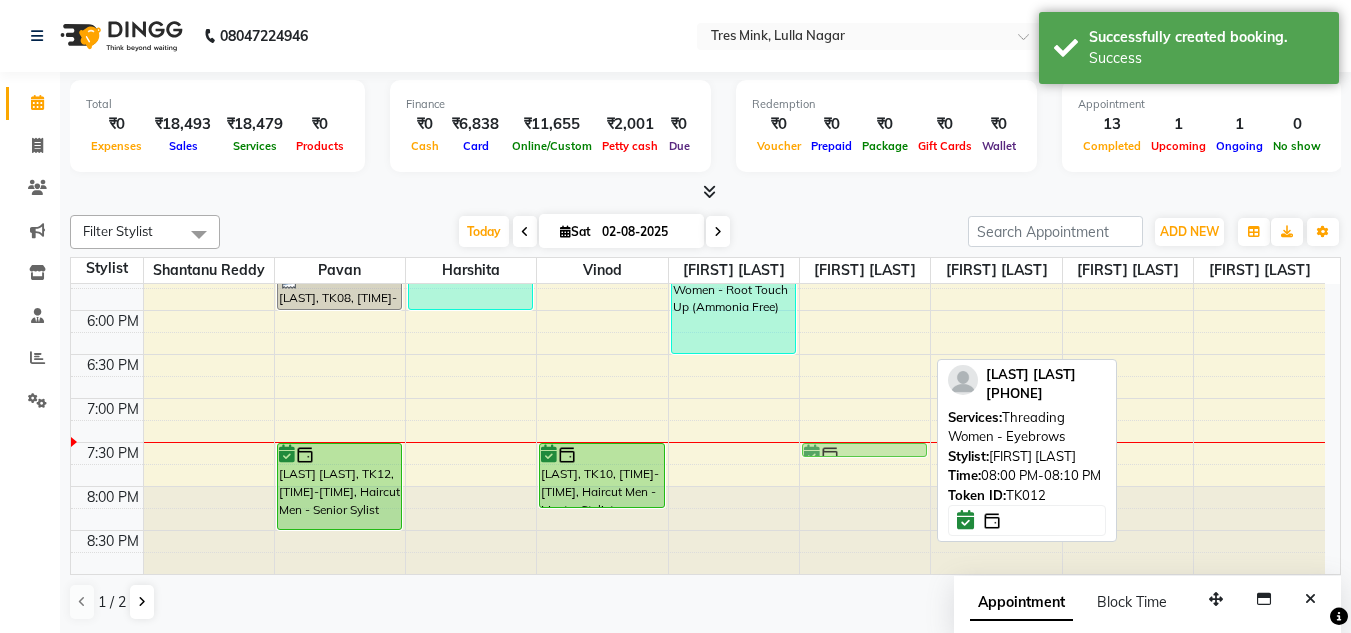 drag, startPoint x: 821, startPoint y: 492, endPoint x: 820, endPoint y: 458, distance: 34.0147 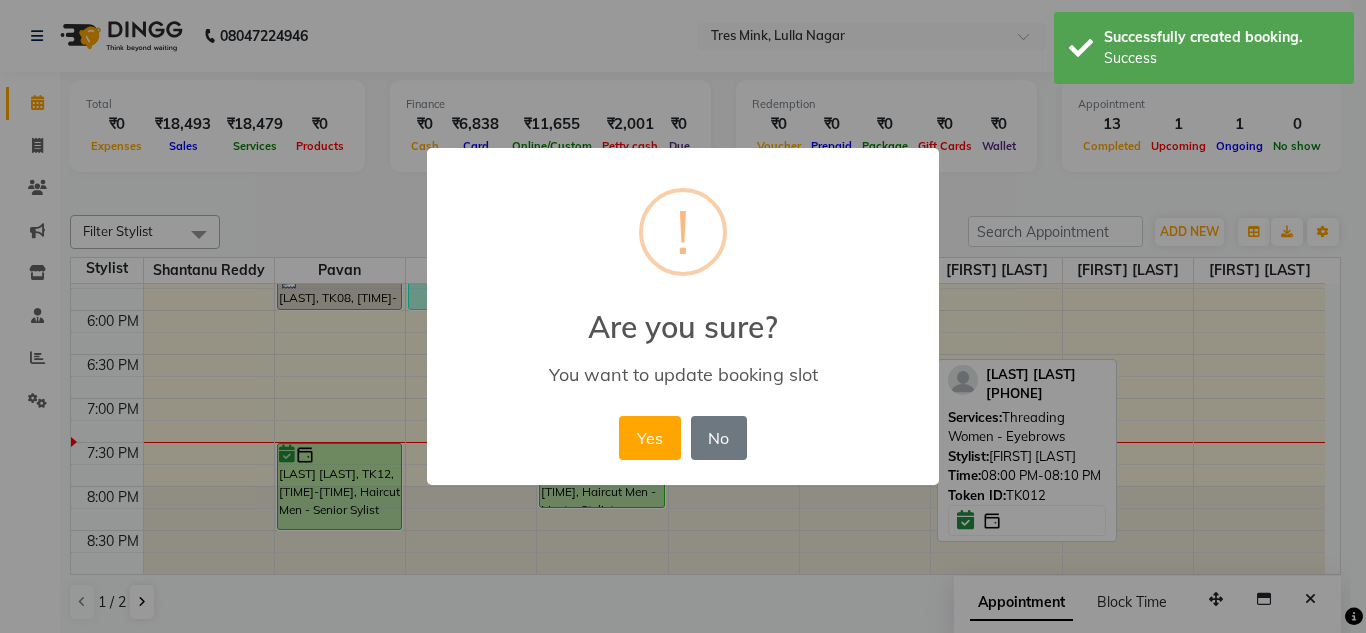 click on "Yes No No" at bounding box center (682, 438) 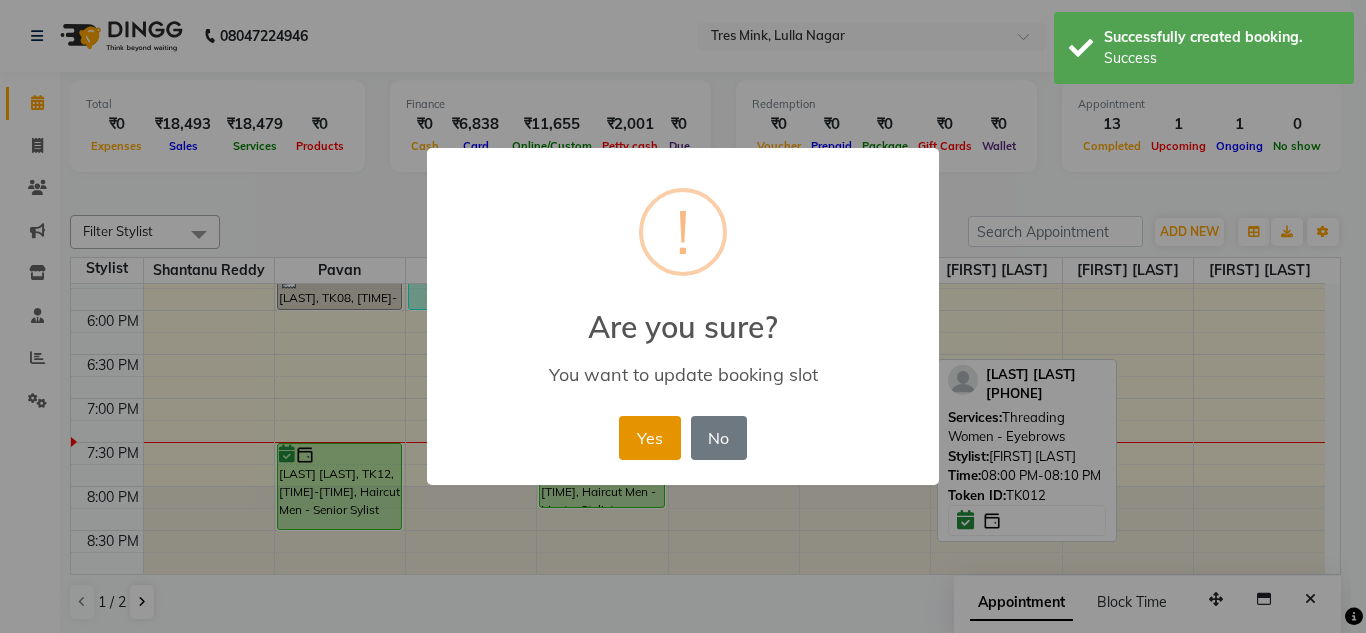 click on "Yes" at bounding box center [649, 438] 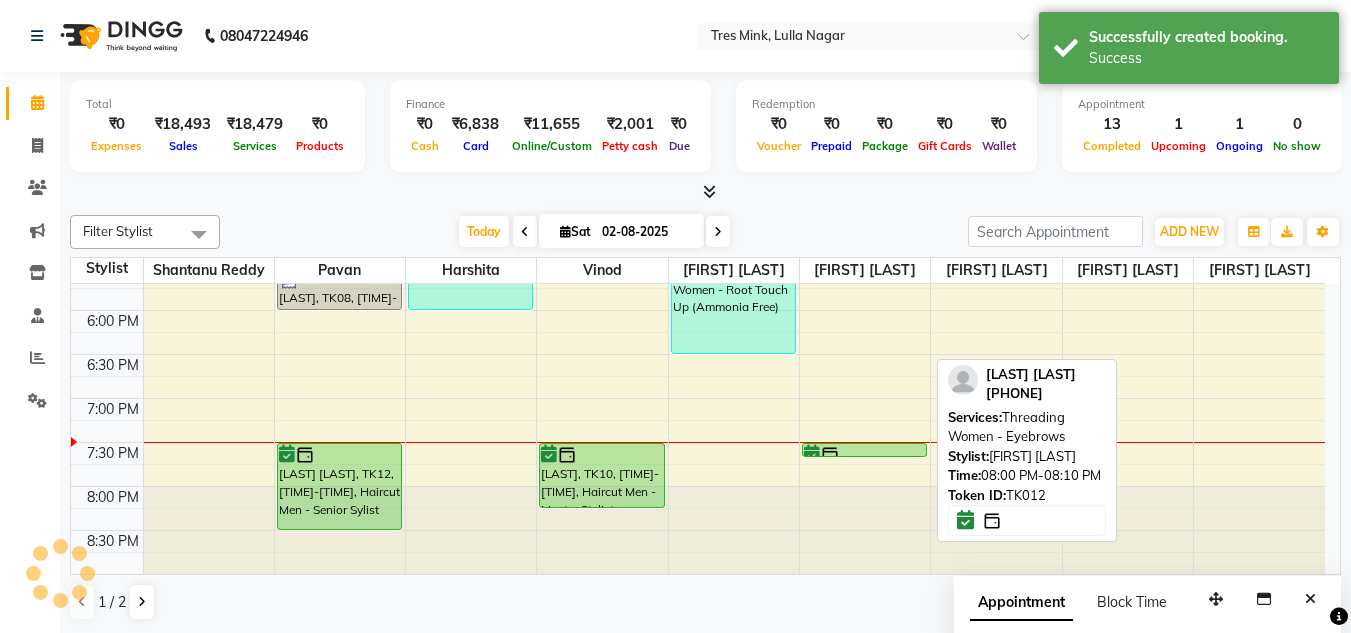 click on "[TIME] [TIME] [TIME] [TIME] [TIME] [TIME] [TIME] [TIME] [TIME] [TIME] [TIME] [TIME] [TIME] [TIME] [TIME] [TIME] [TIME] [TIME] [TIME] [TIME] [TIME] [TIME] [TIME] [TIME] [TIME] [TIME]     [FIRST] [LAST], TK01, [TIME]-[TIME], Haircut Men - Salon Director    [FIRST] [LAST], TK02, [TIME]-[TIME], Hair colour Women - Root Touch Up (Ammonia Free)     [LAST], TK03, [TIME]-[TIME], Haircuts Women - Senior Sylist     [FIRST] [LAST], TK07, [TIME]-[TIME], Haircut Men - Senior Sylist     [FIRST] [LAST], TK07, [TIME]-[TIME], Beard - Beard Trim with Shave     [LAST], TK08, [TIME]-[TIME], Haircut Men - Senior Sylist     [LAST], TK08, [TIME]-[TIME], Beard - Beard Trim with Shave     [LAST] [LAST], TK12, [TIME]-[TIME], Haircut Men - Senior Sylist     [LAST] [LAST], TK12, [TIME]-[TIME], Haircut Men - Senior Sylist     [LAST], TK05, [TIME]-[TIME], Hair colour Women - Root Touch Up (Ammonia Free)     [FIRST] [LAST], TK11, [TIME]-[TIME], Haircut Men - Master Stylist" at bounding box center (698, 2) 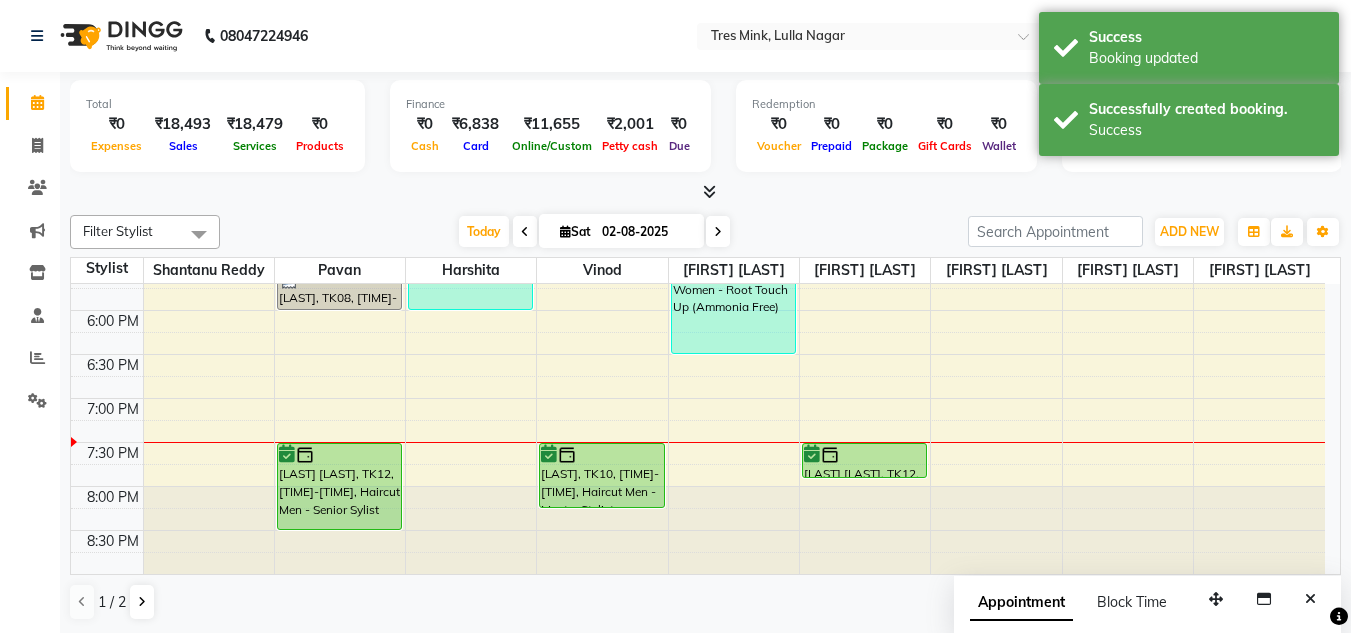 drag, startPoint x: 855, startPoint y: 455, endPoint x: 858, endPoint y: 478, distance: 23.194826 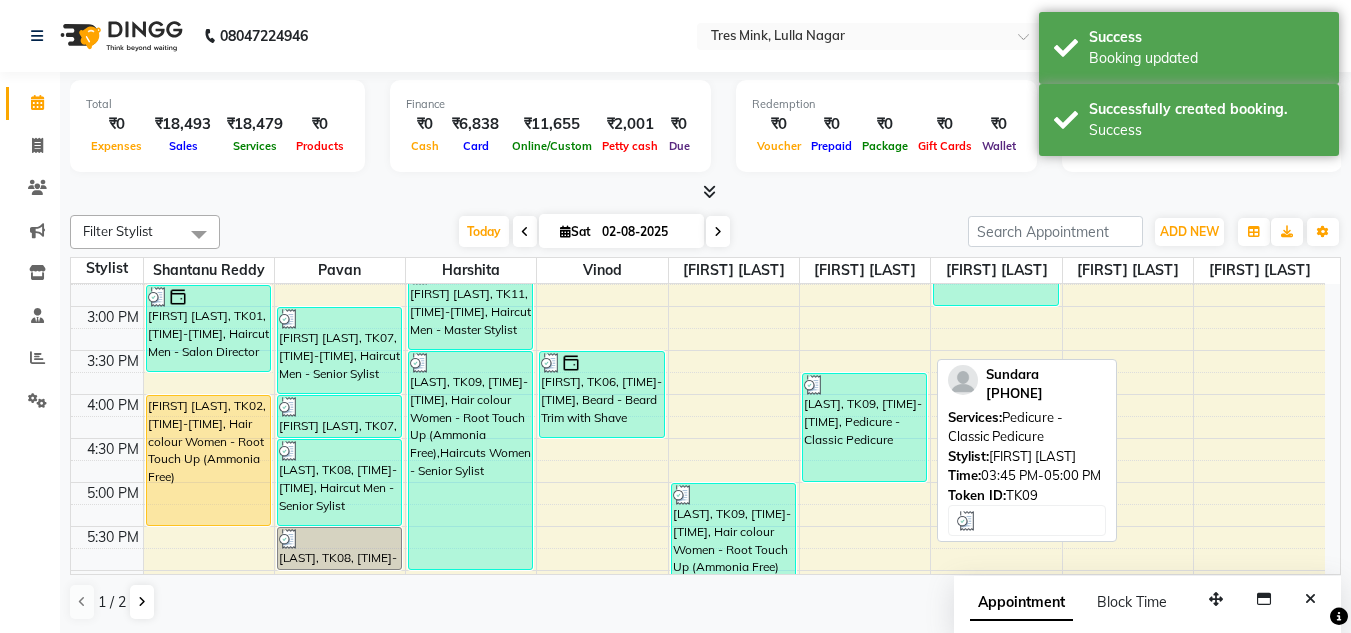 scroll, scrollTop: 853, scrollLeft: 0, axis: vertical 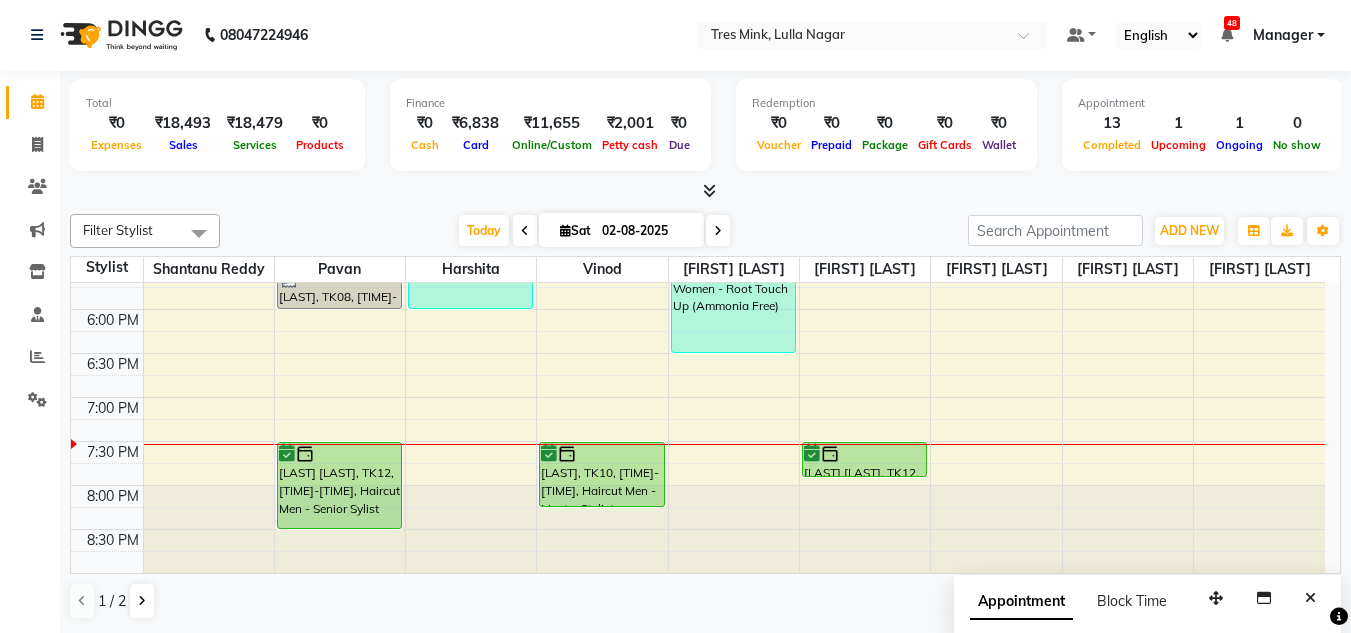 click at bounding box center [718, 231] 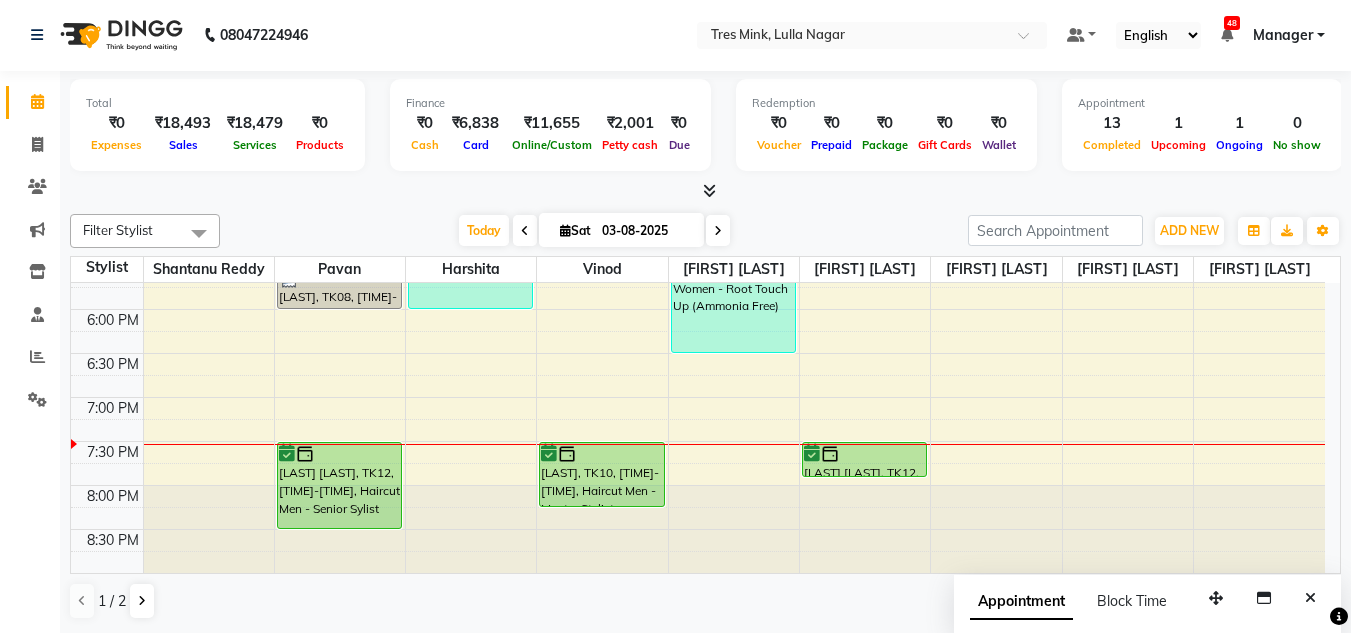 scroll, scrollTop: 0, scrollLeft: 0, axis: both 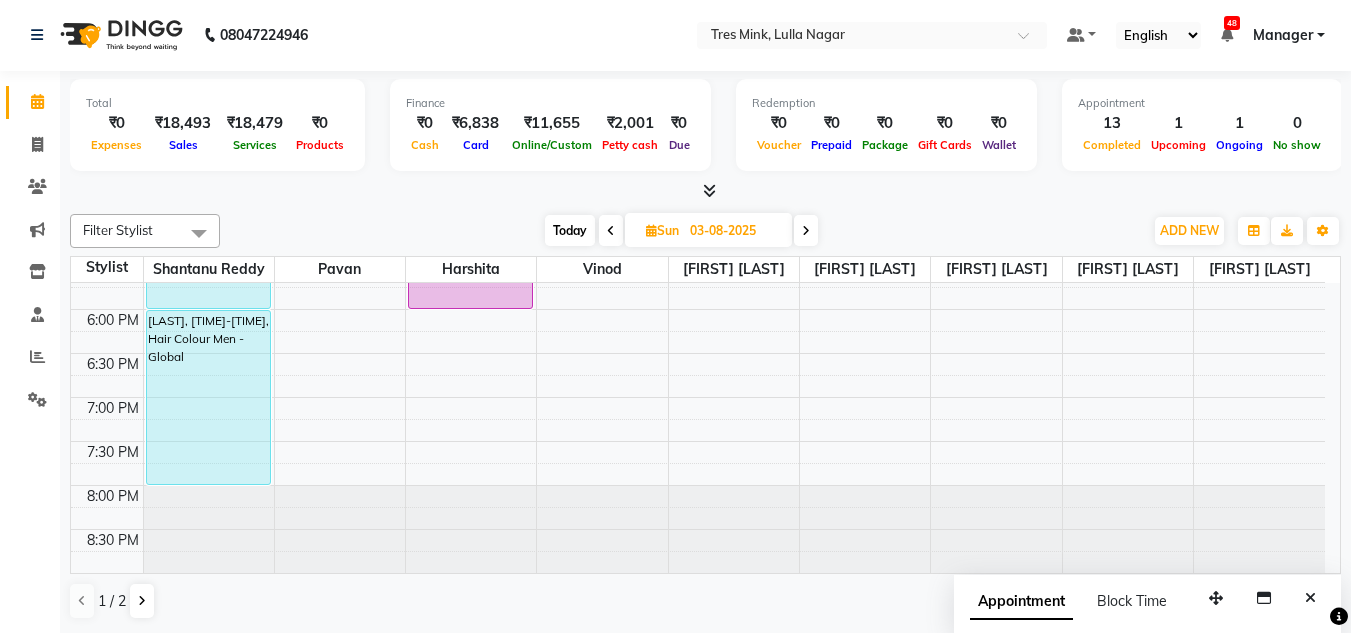 click on "[TIME] [TIME] [TIME] [TIME] [TIME] [TIME] [TIME] [TIME] [TIME] [TIME] [TIME] [TIME] [TIME] [TIME] [TIME] [TIME] [TIME] [TIME] [TIME] [TIME] [TIME] [TIME] [TIME] [TIME] [TIME] [TIME]    [LAST], [TIME]-[TIME], Hair Colour Men - Highlights    [LAST], [TIME]-[TIME], Haircuts Women - Salon Director    [LAST], [TIME]-[TIME], Haircuts Women - Salon Director    [LAST], [TIME]-[TIME], Hair Colour Men - Global             [LAST] [LAST], [TIME]-[TIME], Hair Colour Men - Root Touch (Ammonia Free)    [LAST], [TIME]-[TIME], Facial - Hydrating Facial" at bounding box center [698, 1] 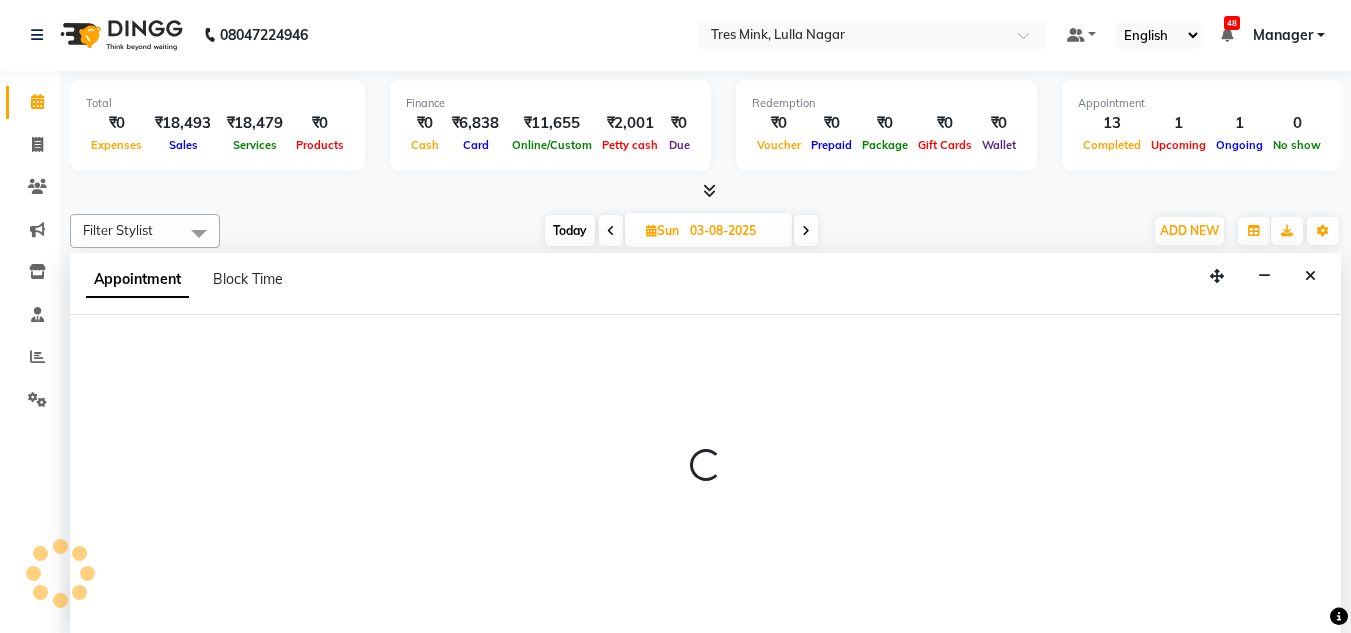 select on "39898" 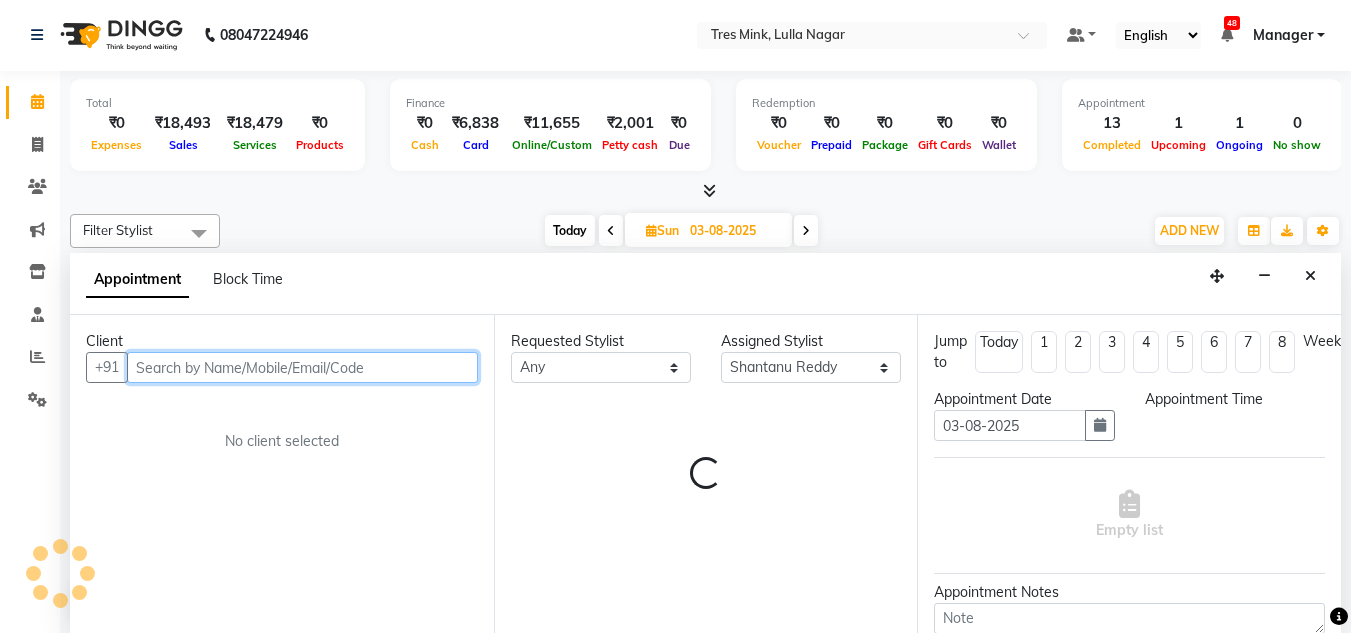 select on "1140" 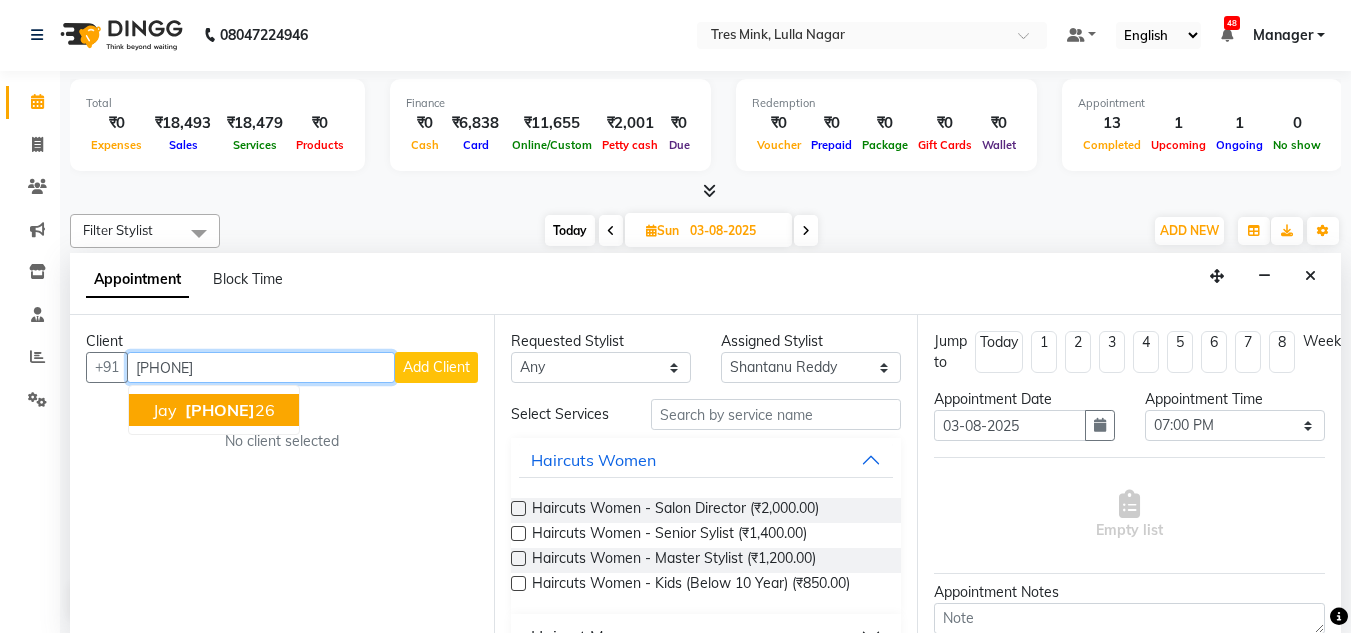 click on "[PHONE]" at bounding box center (220, 410) 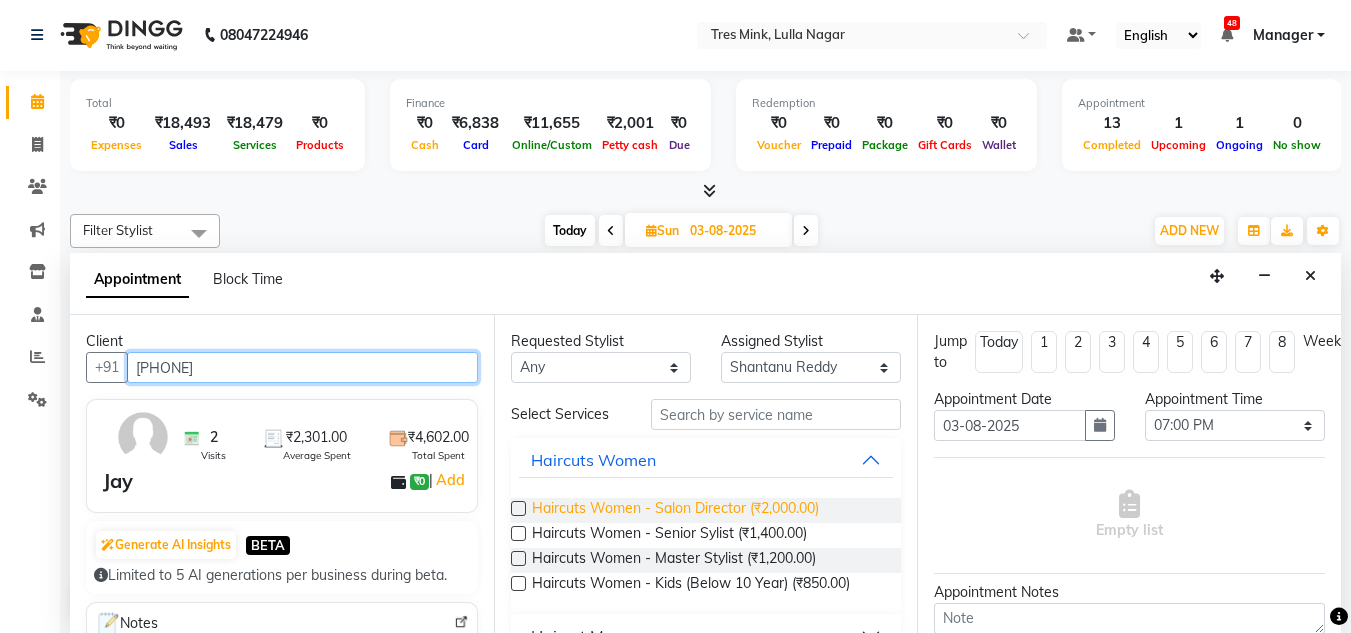 type on "[PHONE]" 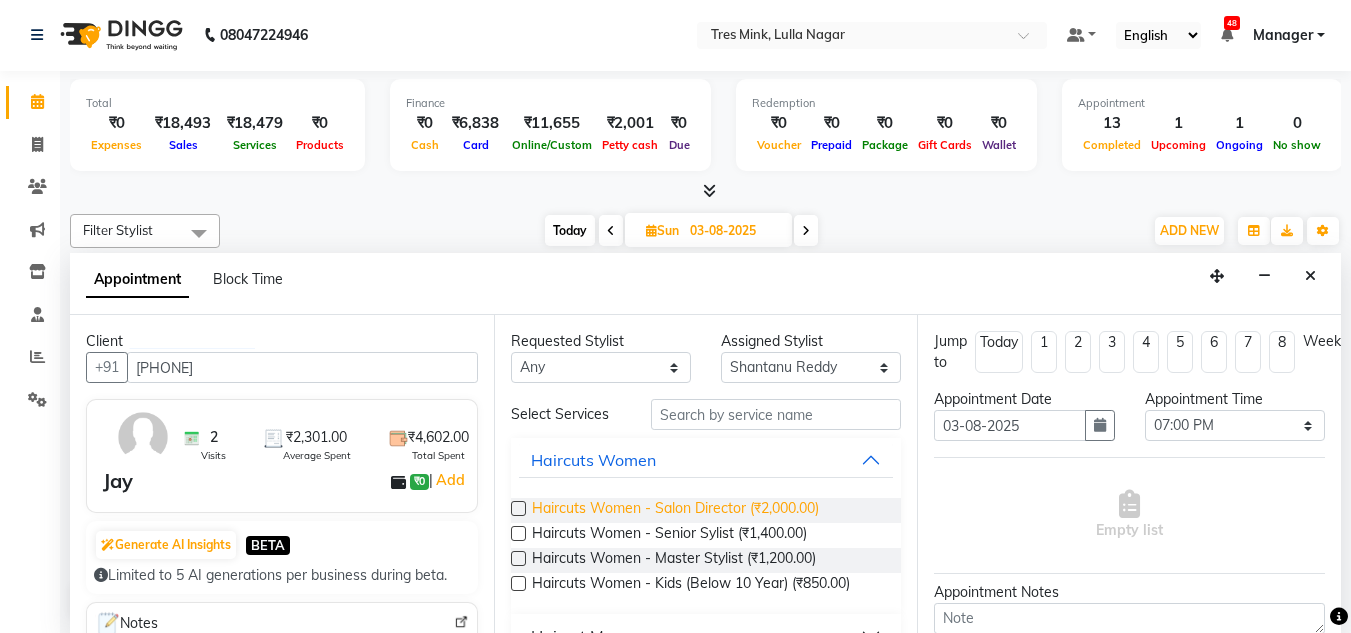click on "Haircuts Women - Salon Director (₹2,000.00)" at bounding box center [675, 510] 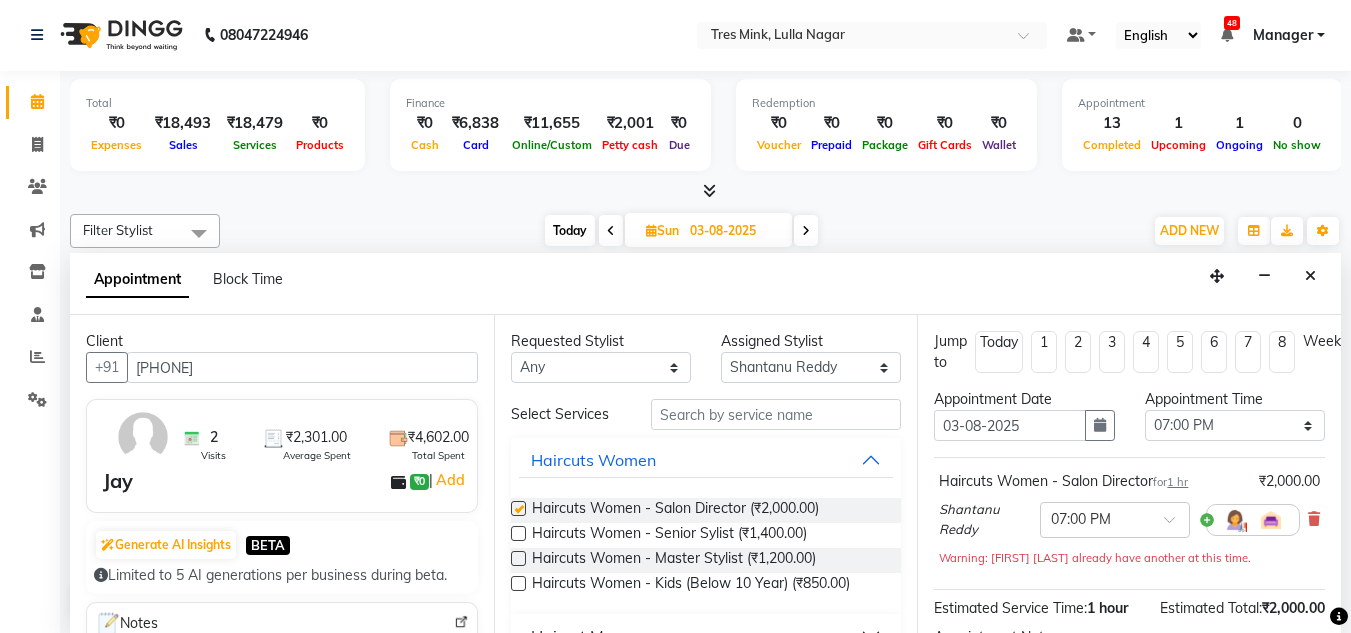 checkbox on "false" 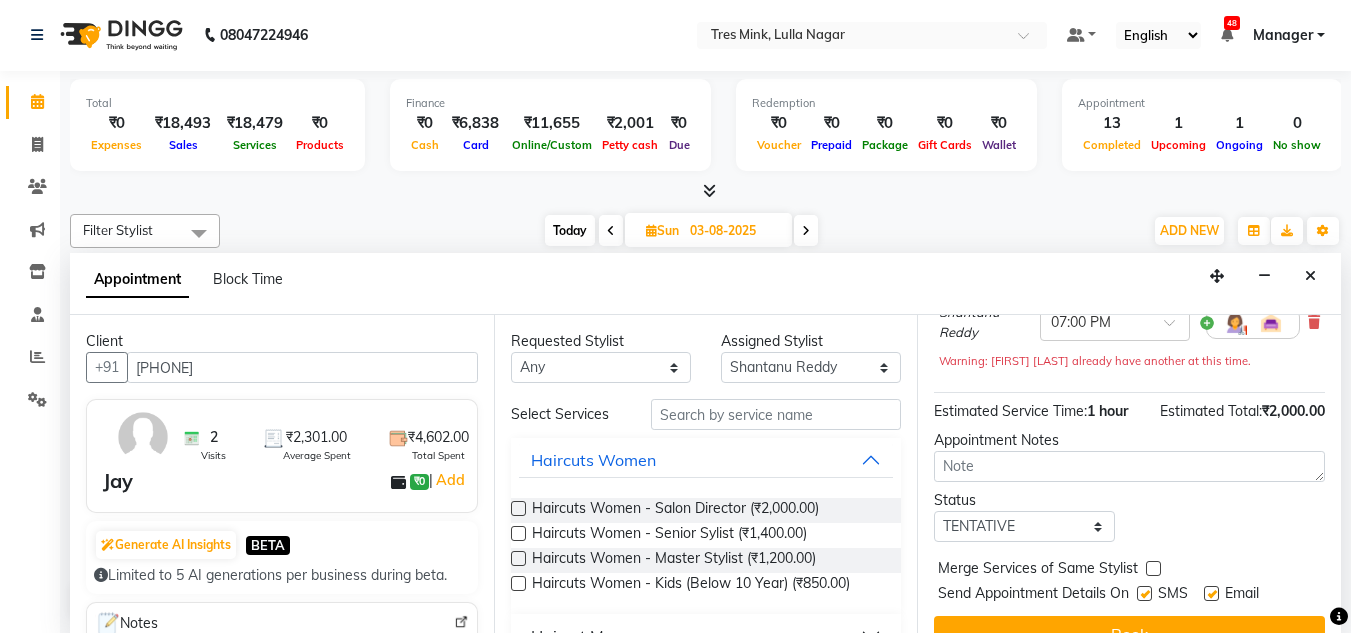 scroll, scrollTop: 200, scrollLeft: 0, axis: vertical 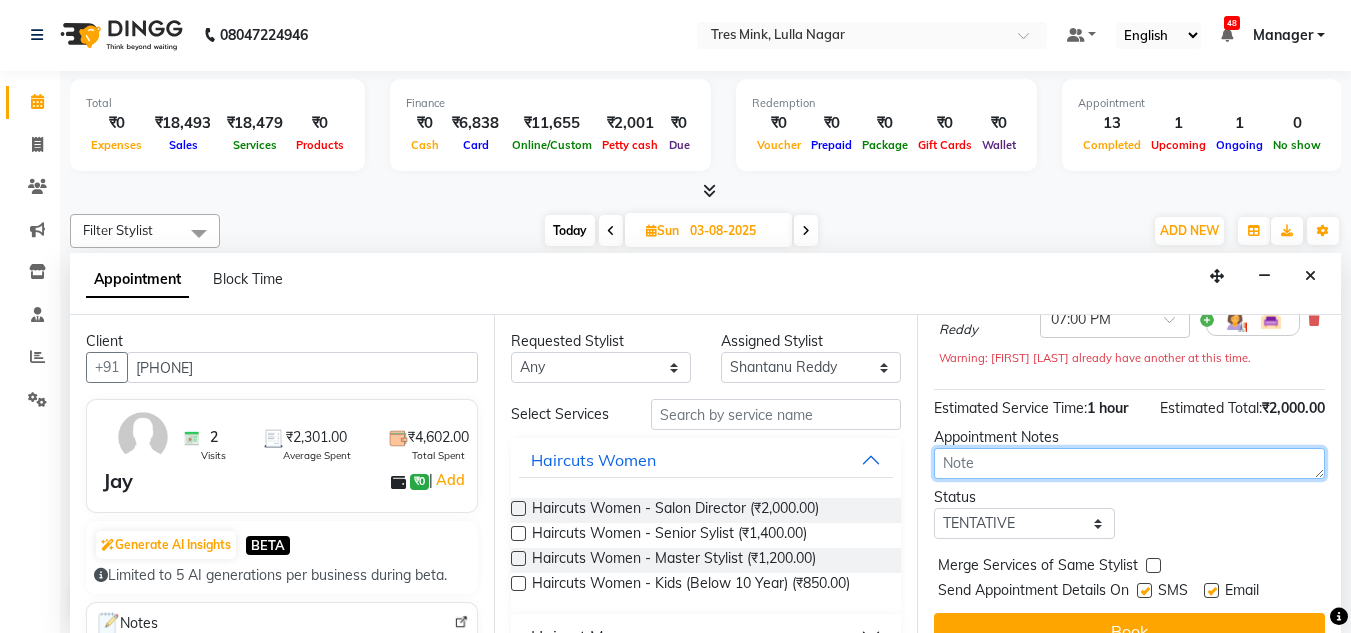 click at bounding box center [1129, 463] 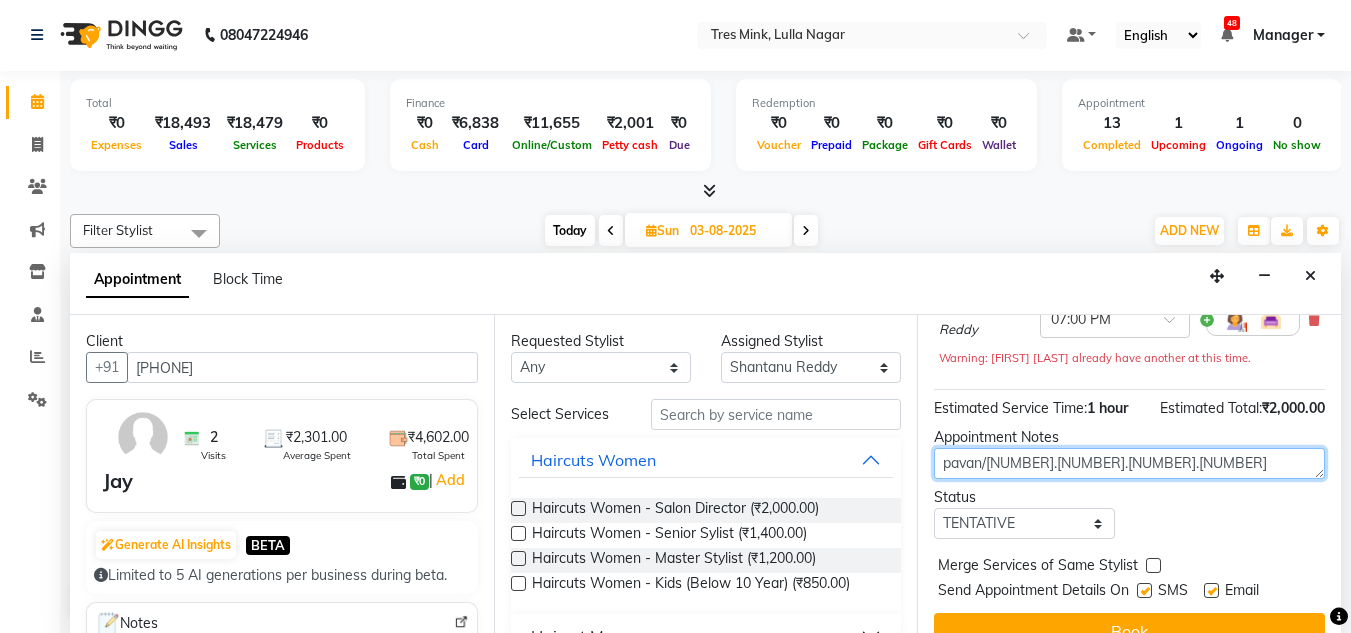 type on "pavan/[NUMBER].[NUMBER].[NUMBER].[NUMBER]" 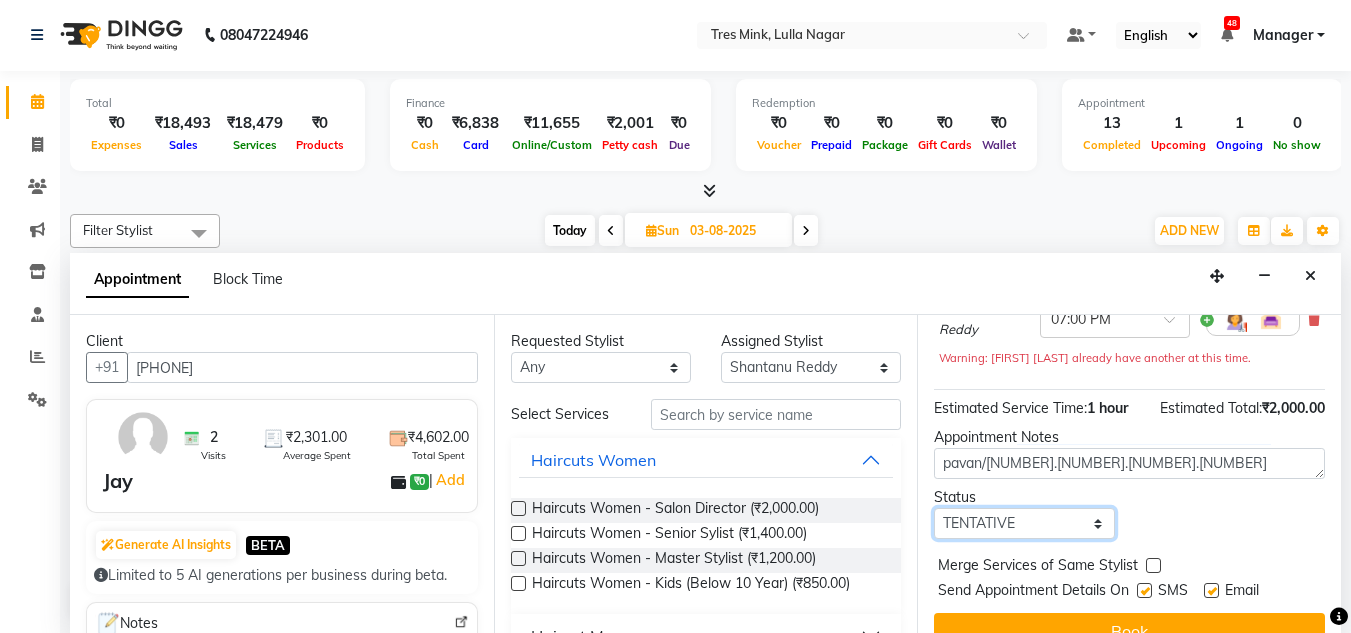 click on "Select TENTATIVE CONFIRM UPCOMING" at bounding box center [1024, 523] 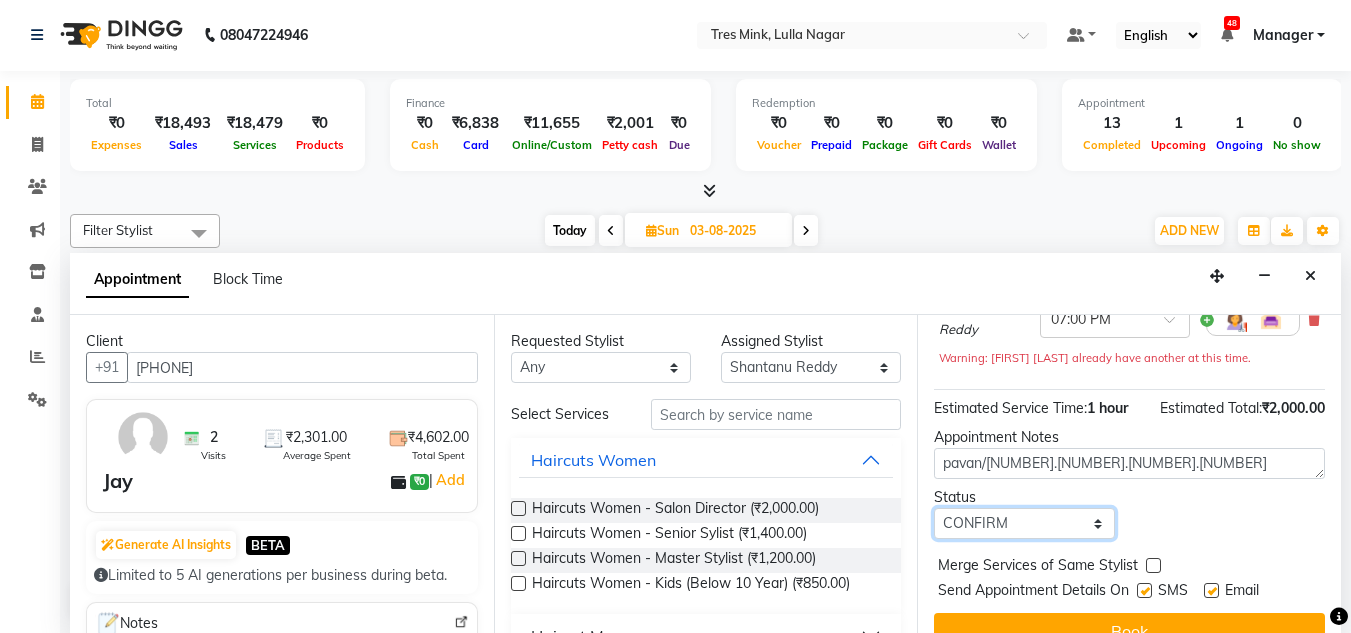 click on "Select TENTATIVE CONFIRM UPCOMING" at bounding box center (1024, 523) 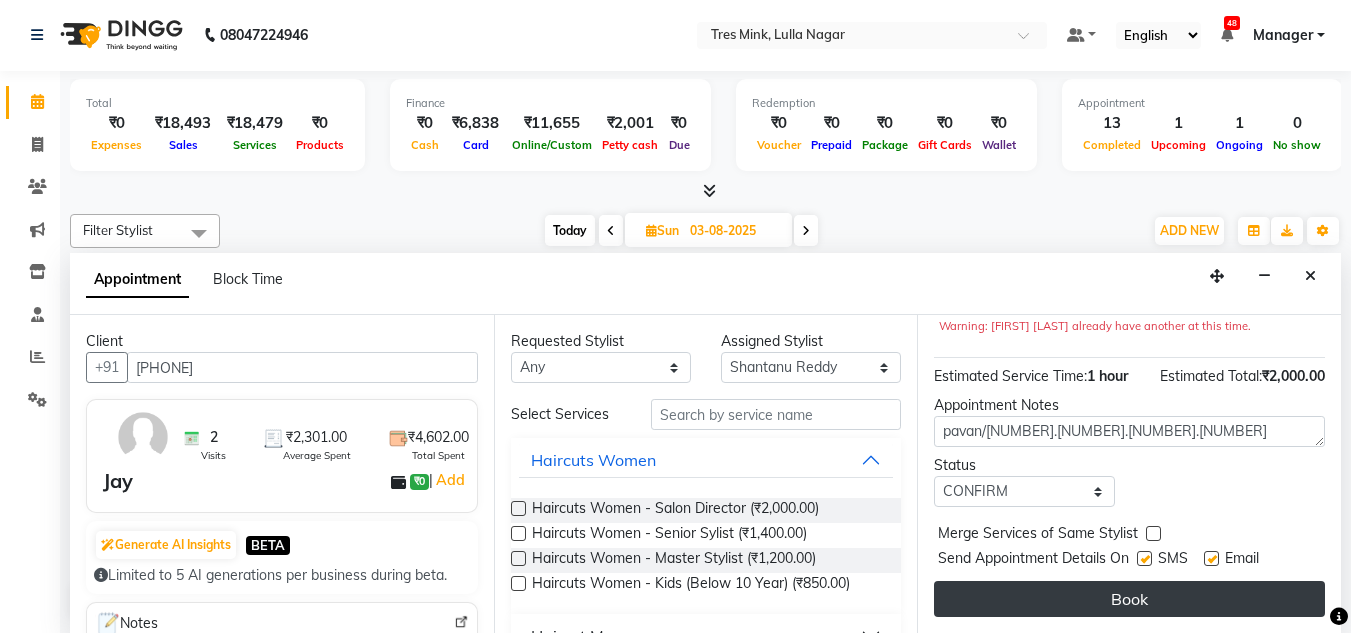 click on "Book" at bounding box center (1129, 599) 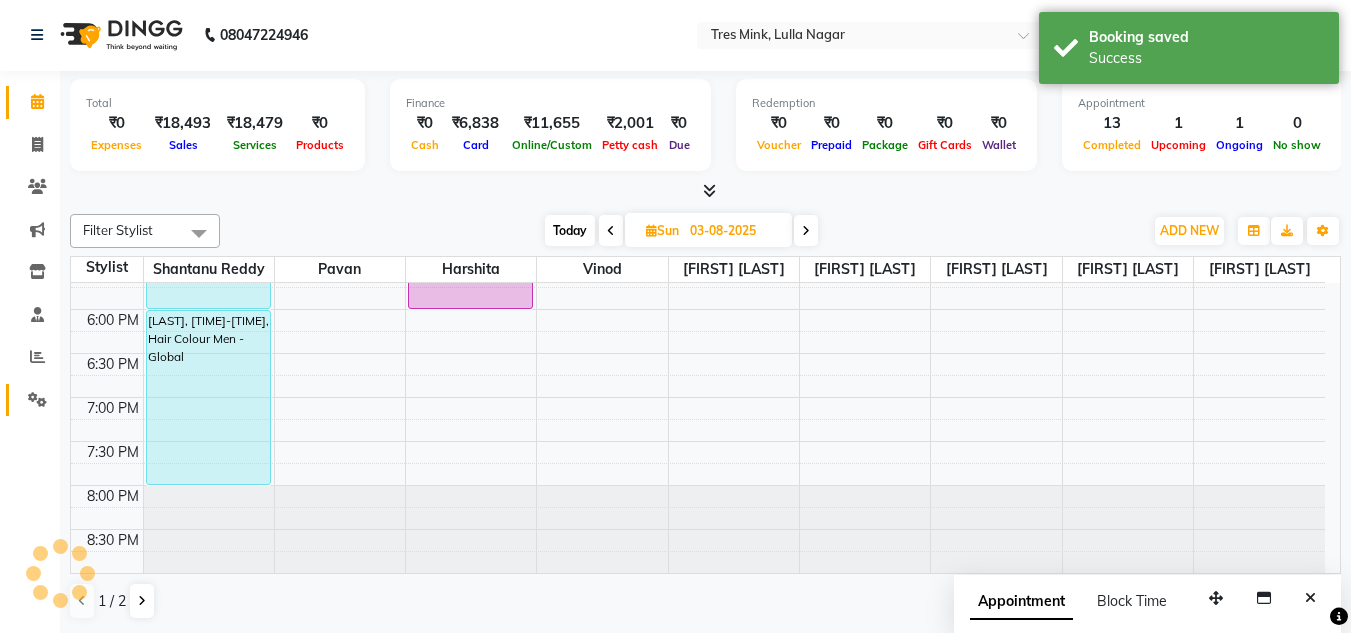 scroll, scrollTop: 0, scrollLeft: 0, axis: both 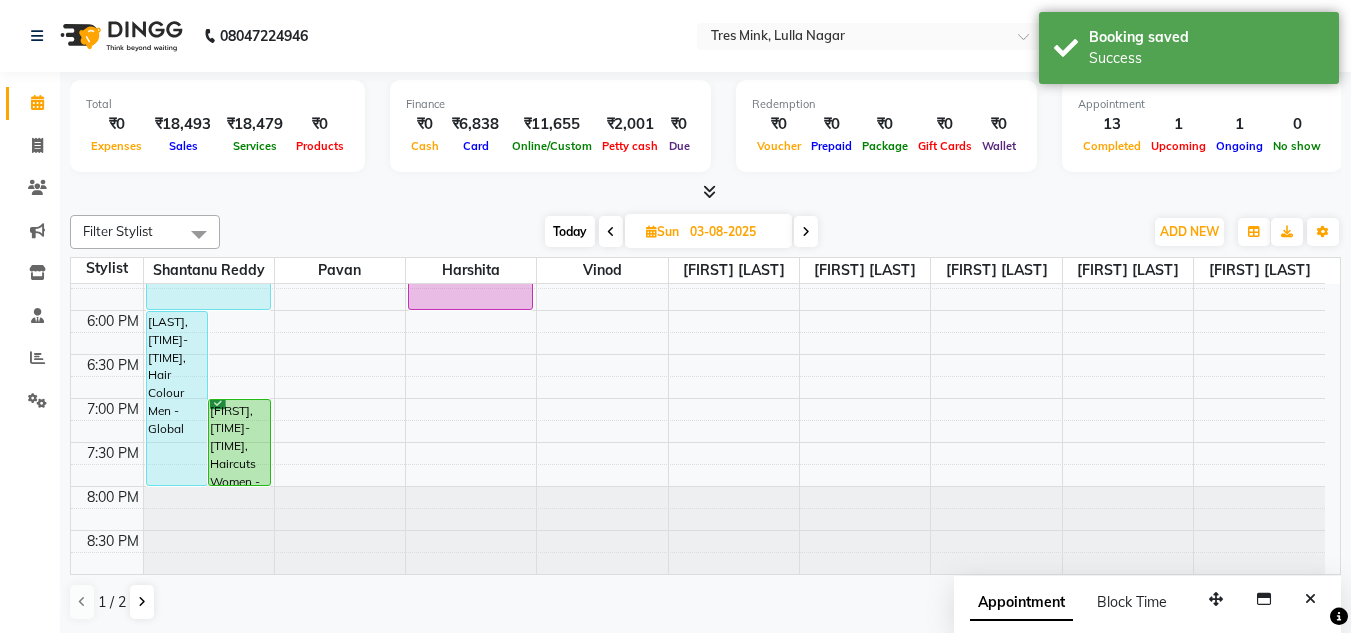 click on "Today" at bounding box center [570, 231] 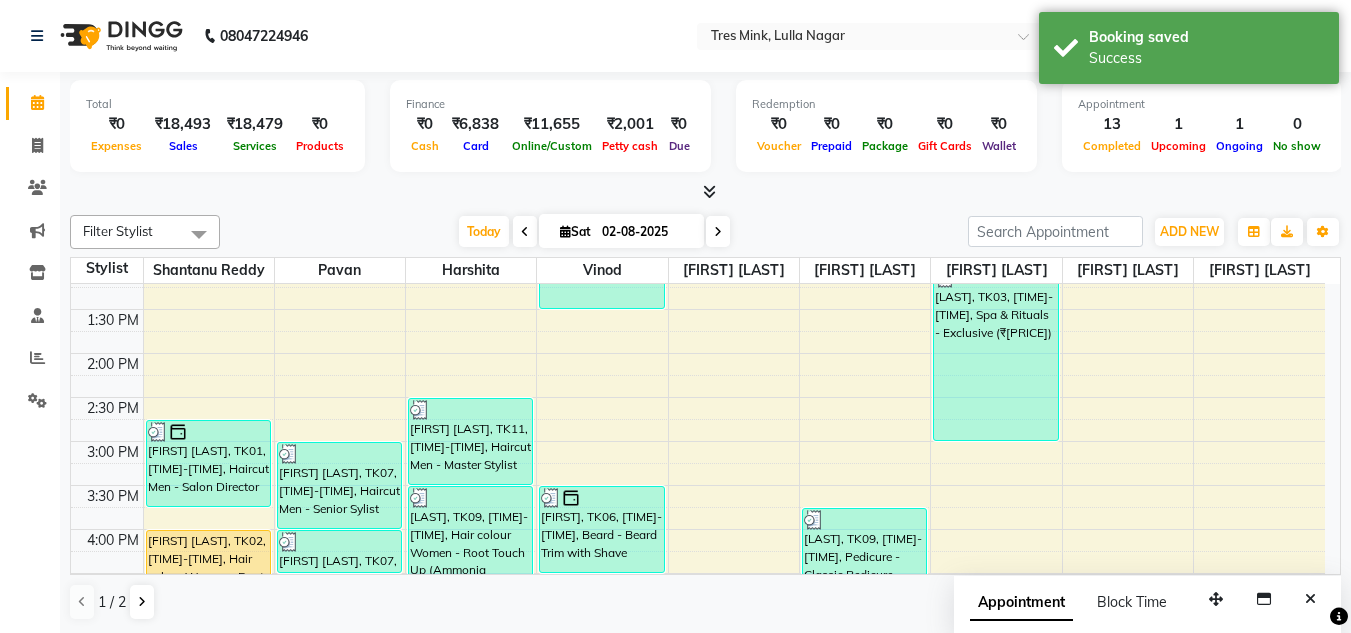 scroll, scrollTop: 853, scrollLeft: 0, axis: vertical 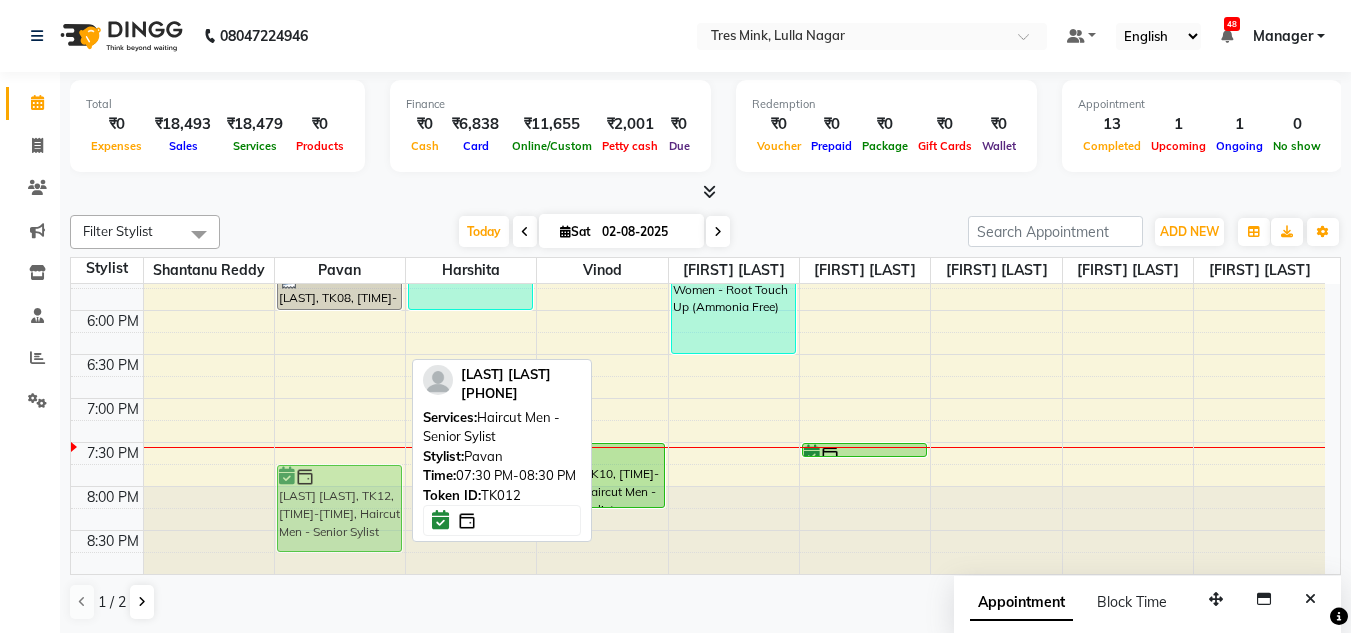 drag, startPoint x: 337, startPoint y: 478, endPoint x: 335, endPoint y: 496, distance: 18.110771 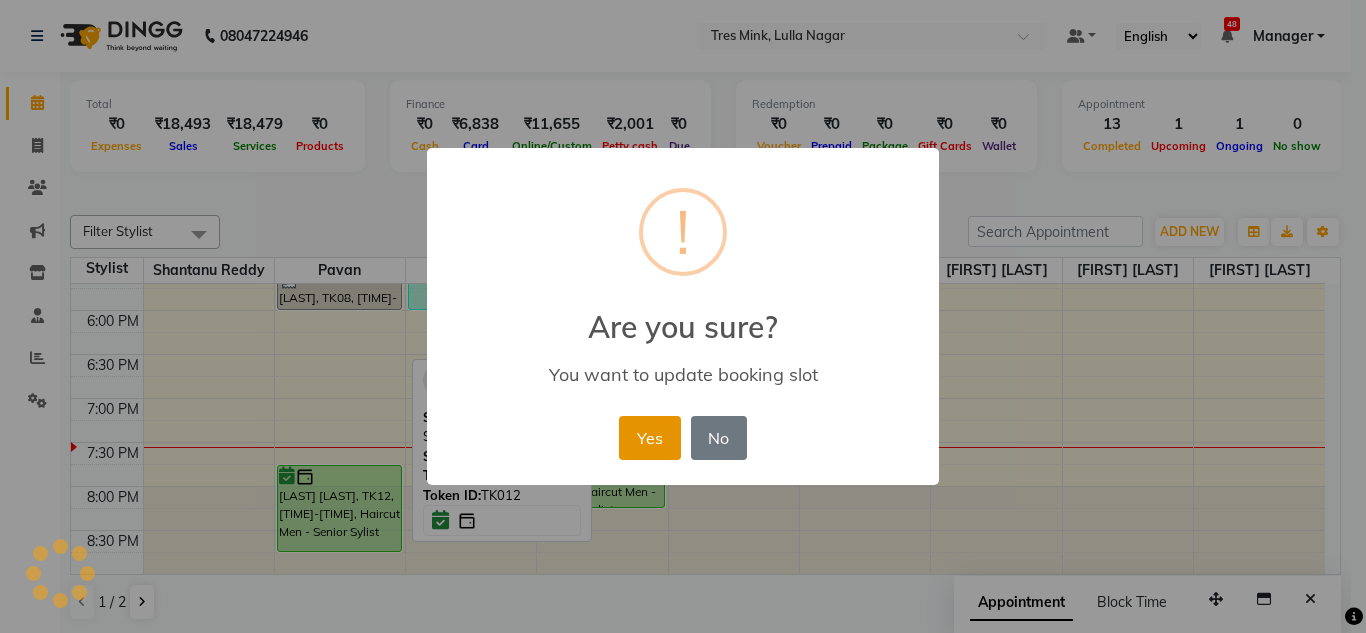 click on "Yes" at bounding box center [649, 438] 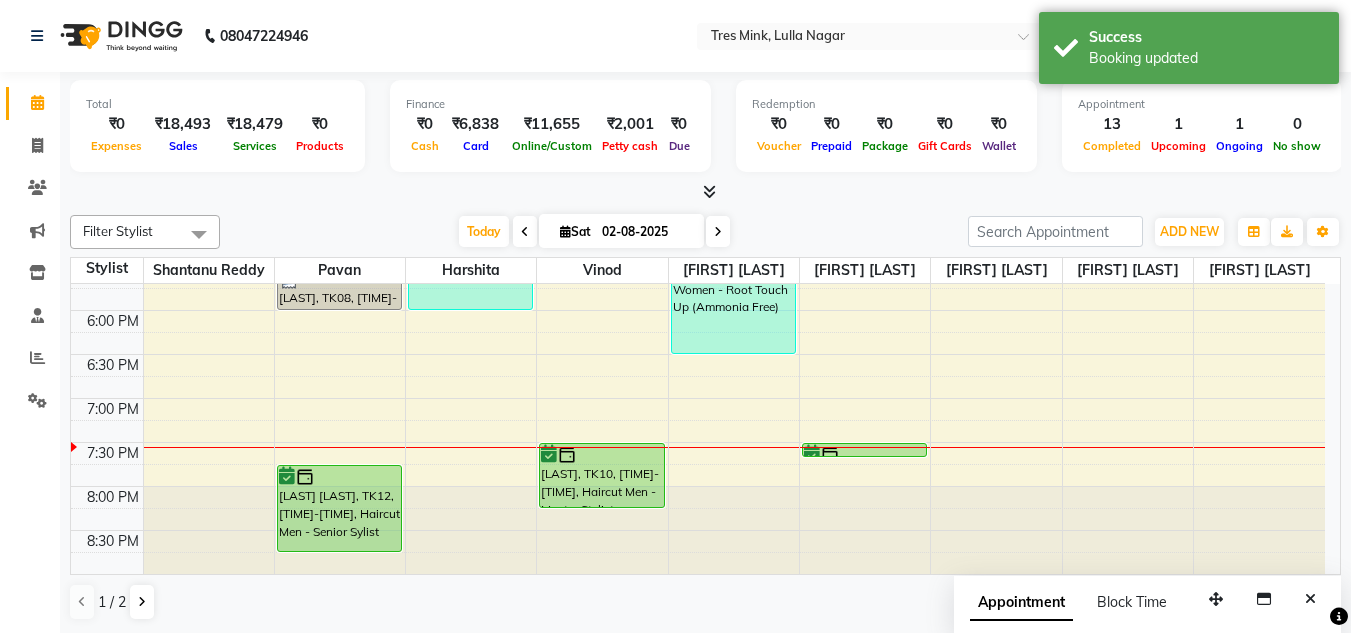 scroll, scrollTop: 1, scrollLeft: 0, axis: vertical 